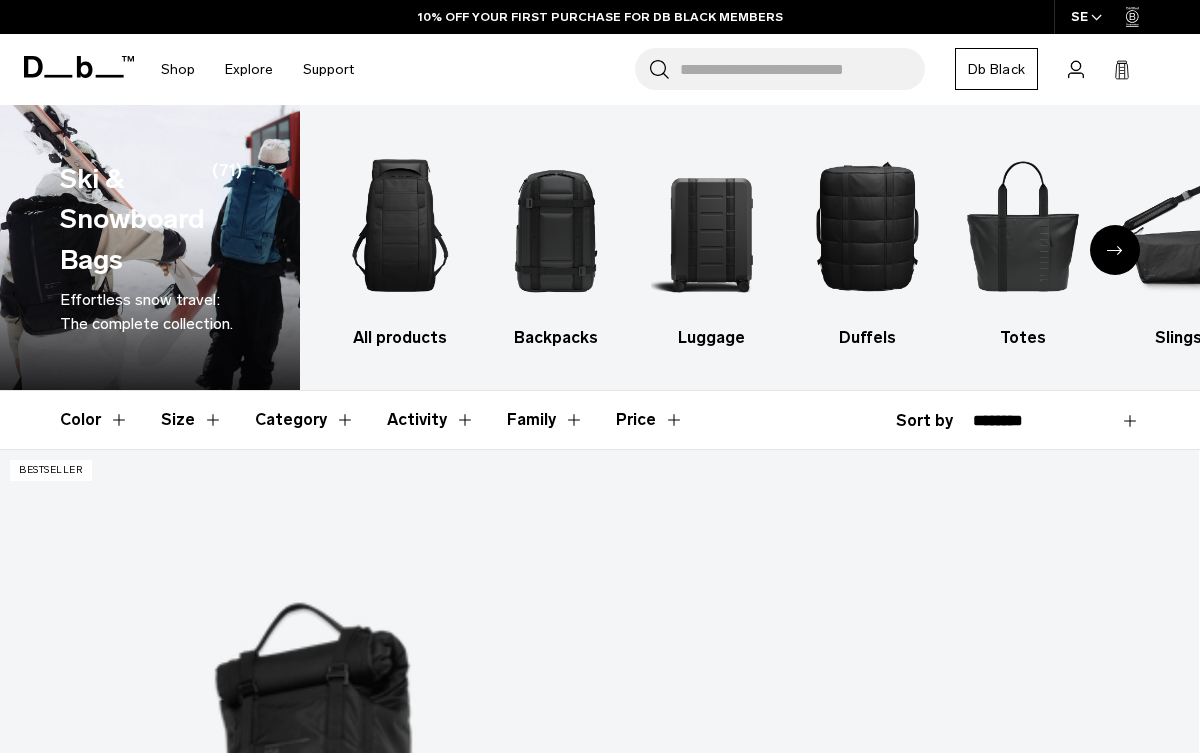 scroll, scrollTop: 0, scrollLeft: 0, axis: both 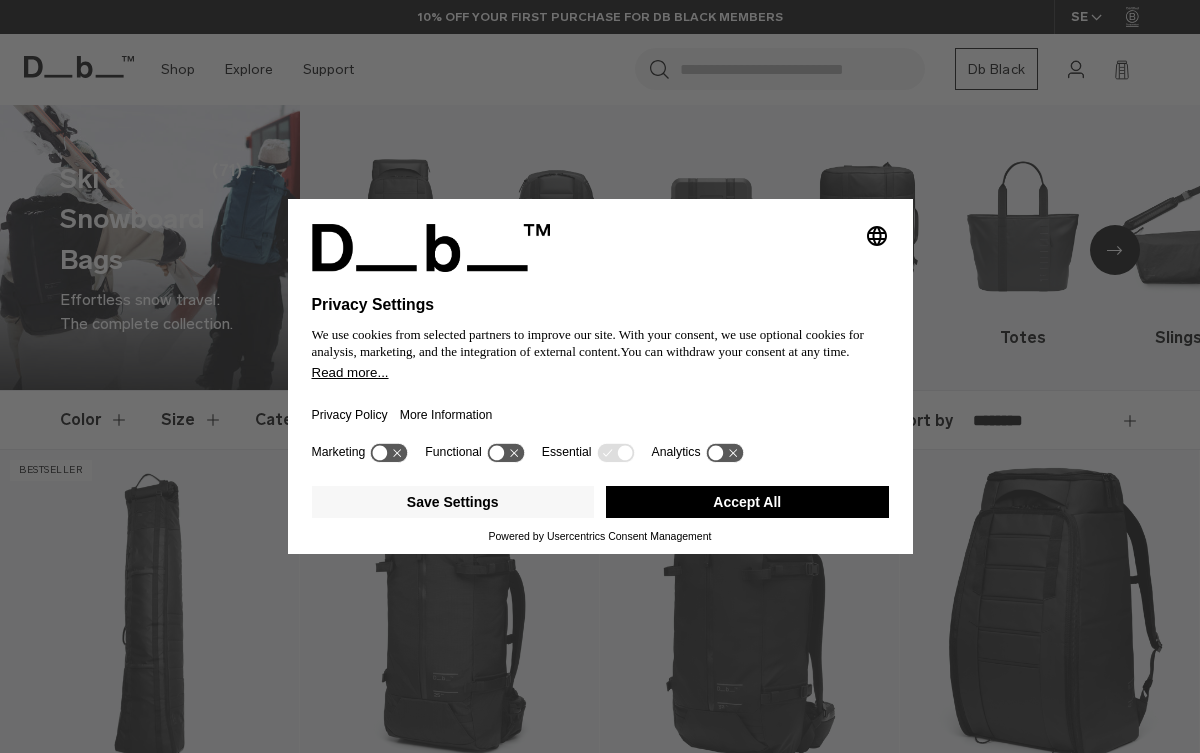click on "Accept All" at bounding box center [747, 502] 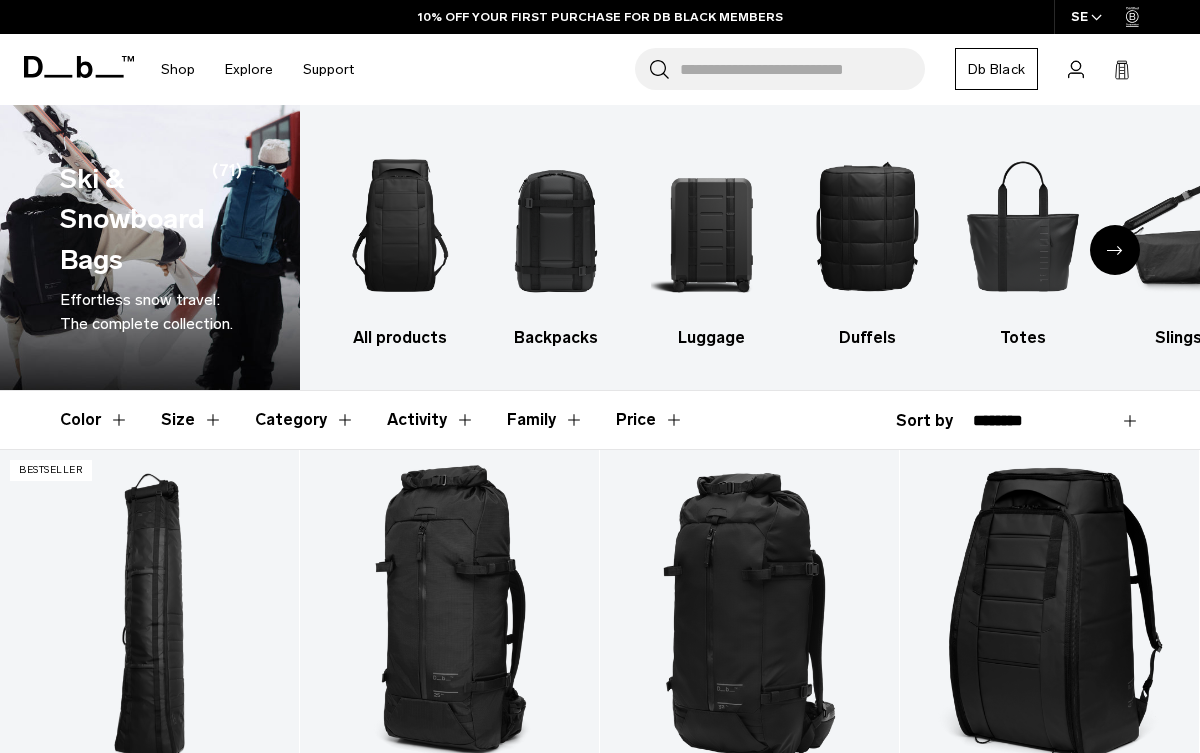 scroll, scrollTop: 0, scrollLeft: 0, axis: both 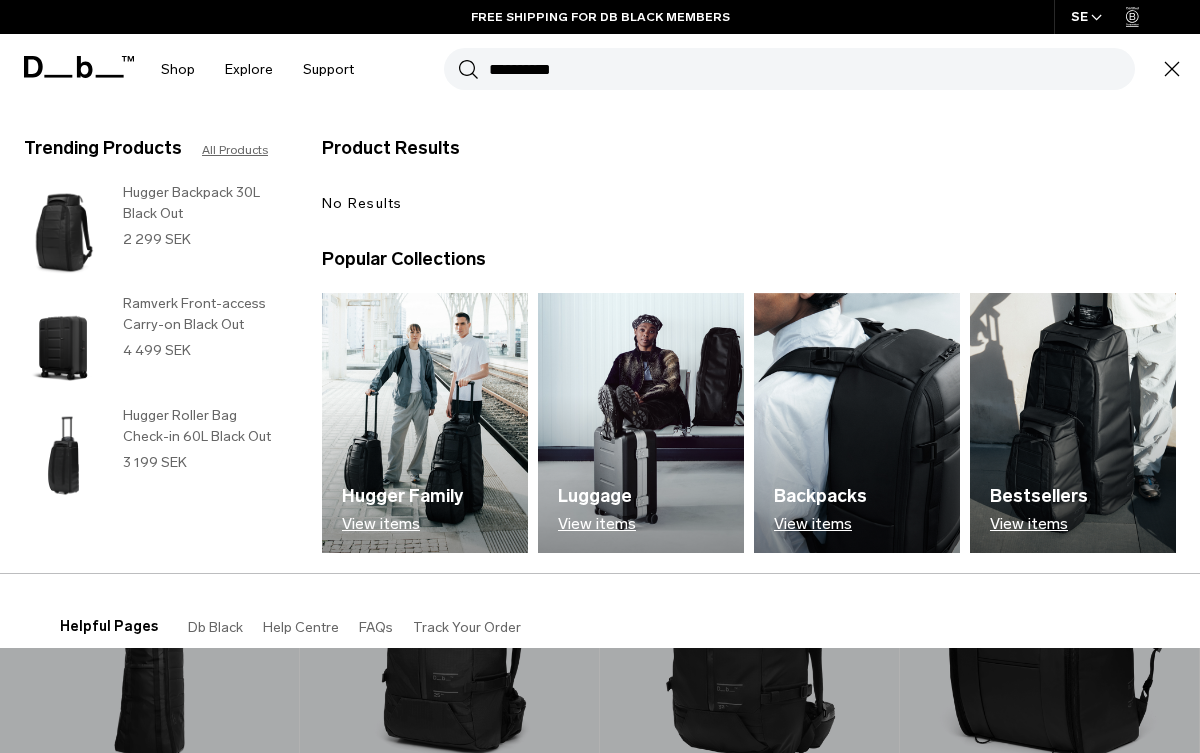 type on "**********" 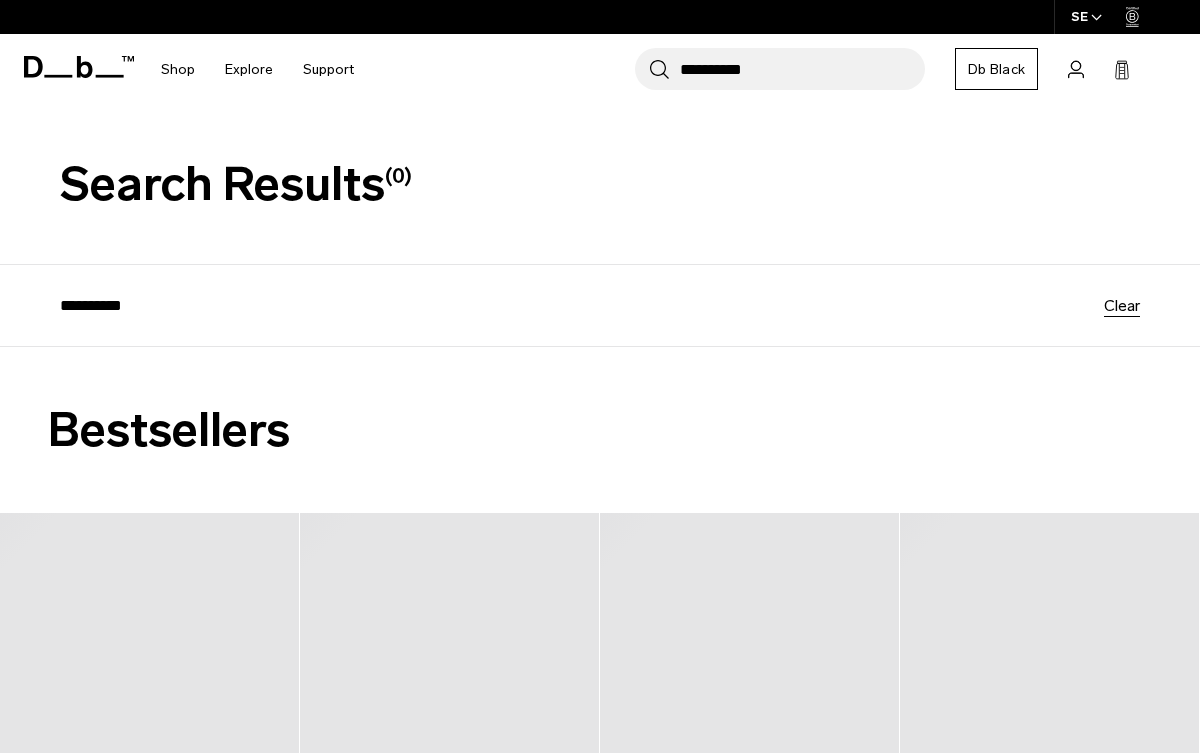 scroll, scrollTop: 0, scrollLeft: 0, axis: both 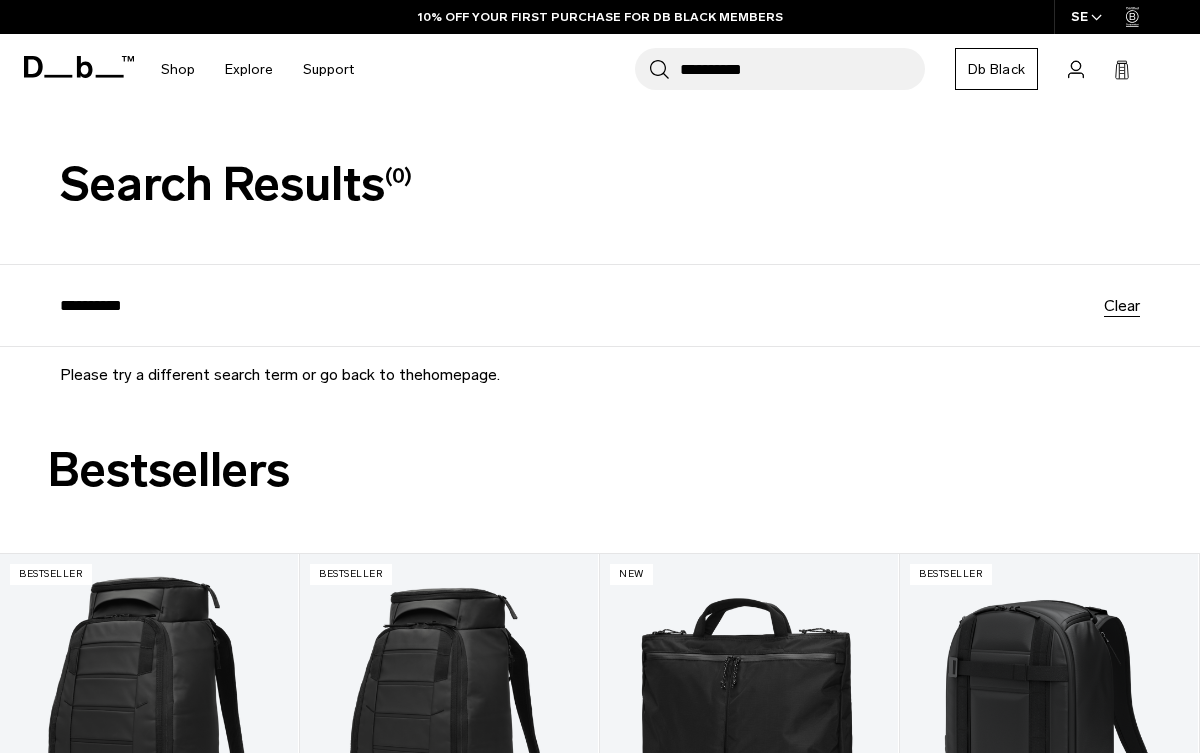 click on "**********" at bounding box center (802, 69) 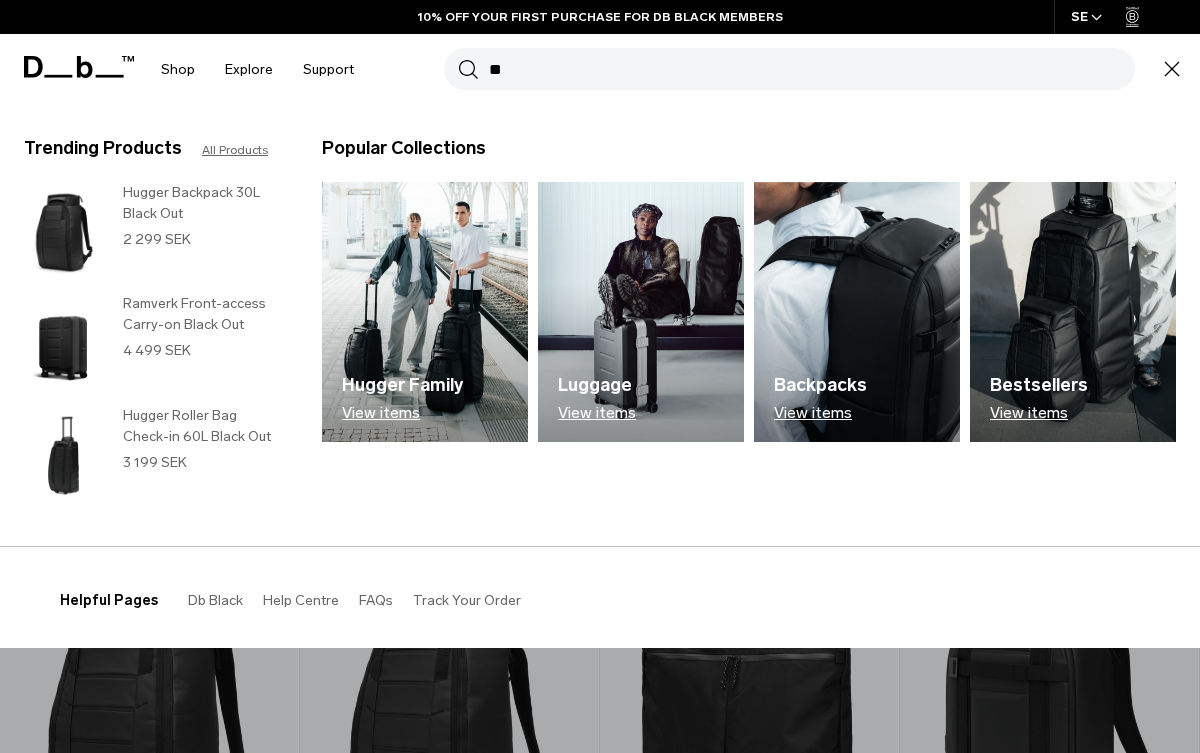 type on "*" 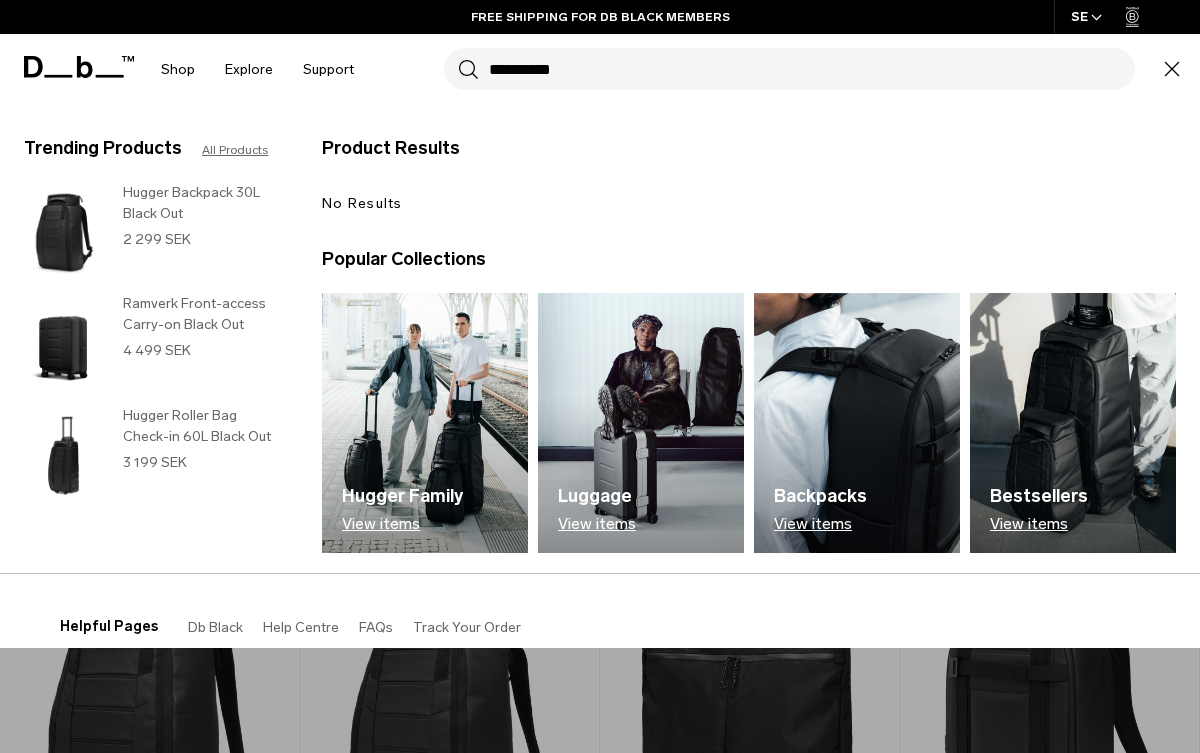 type on "**********" 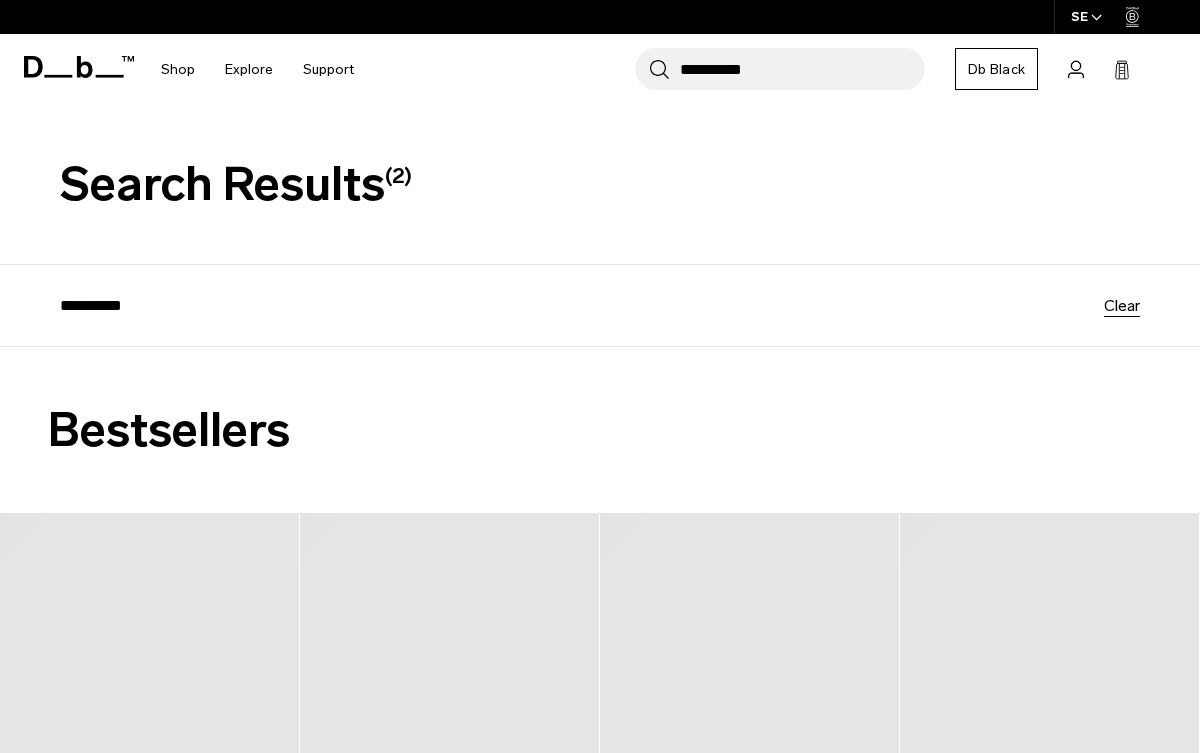 scroll, scrollTop: 0, scrollLeft: 0, axis: both 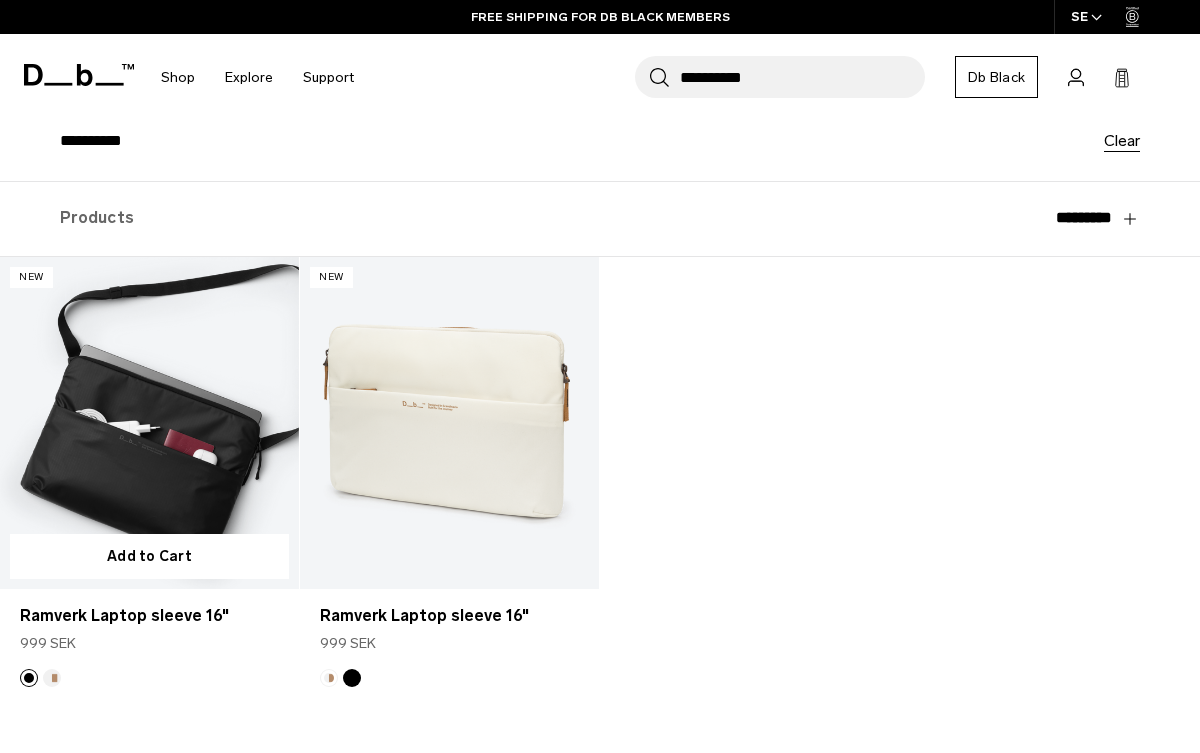 click at bounding box center (149, 423) 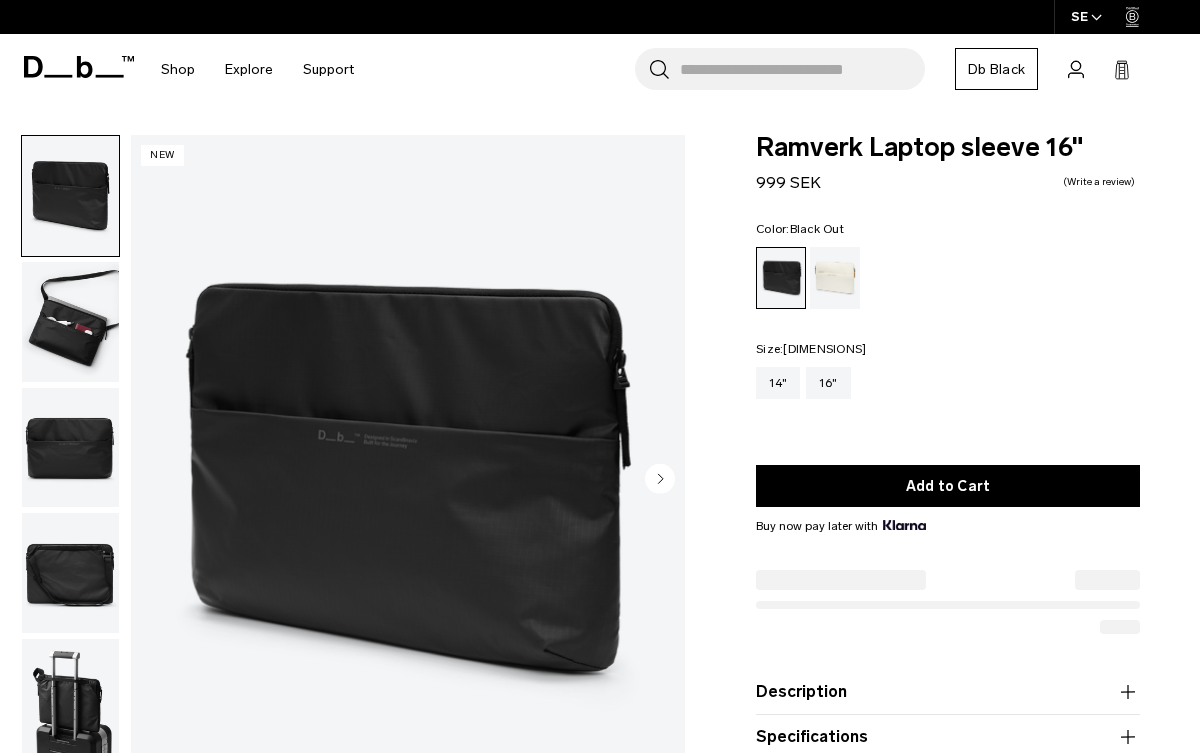 scroll, scrollTop: 0, scrollLeft: 0, axis: both 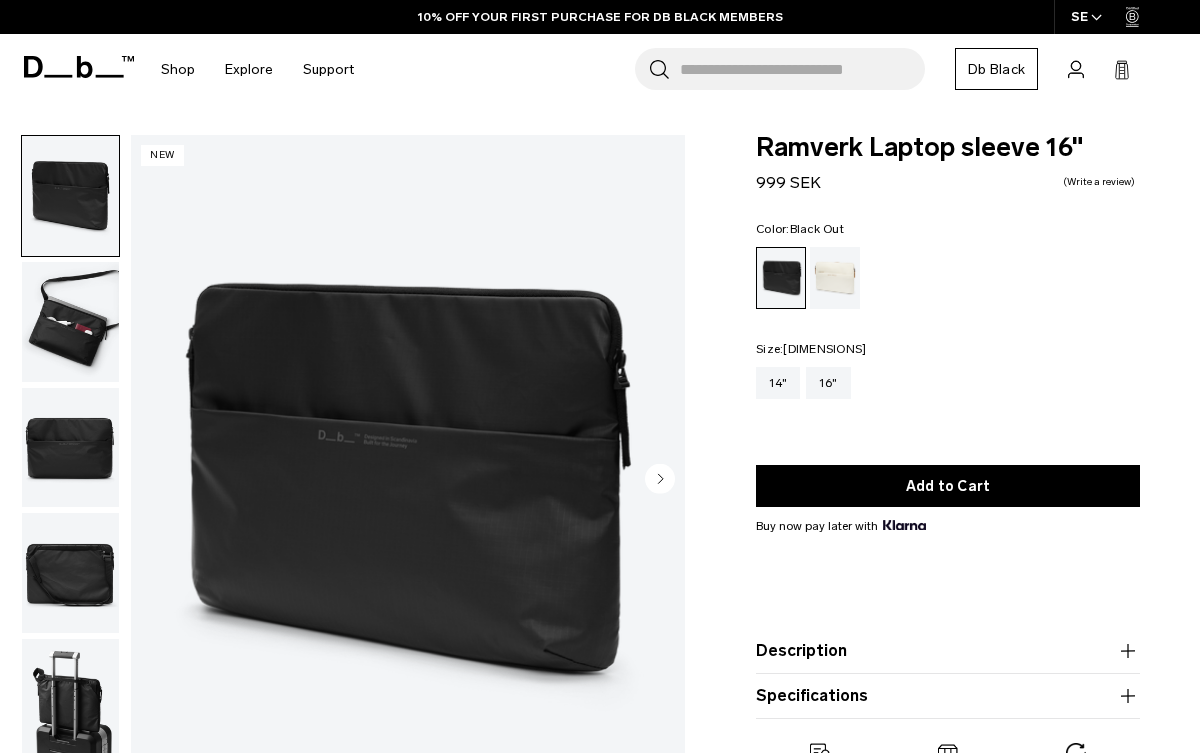 click at bounding box center [70, 322] 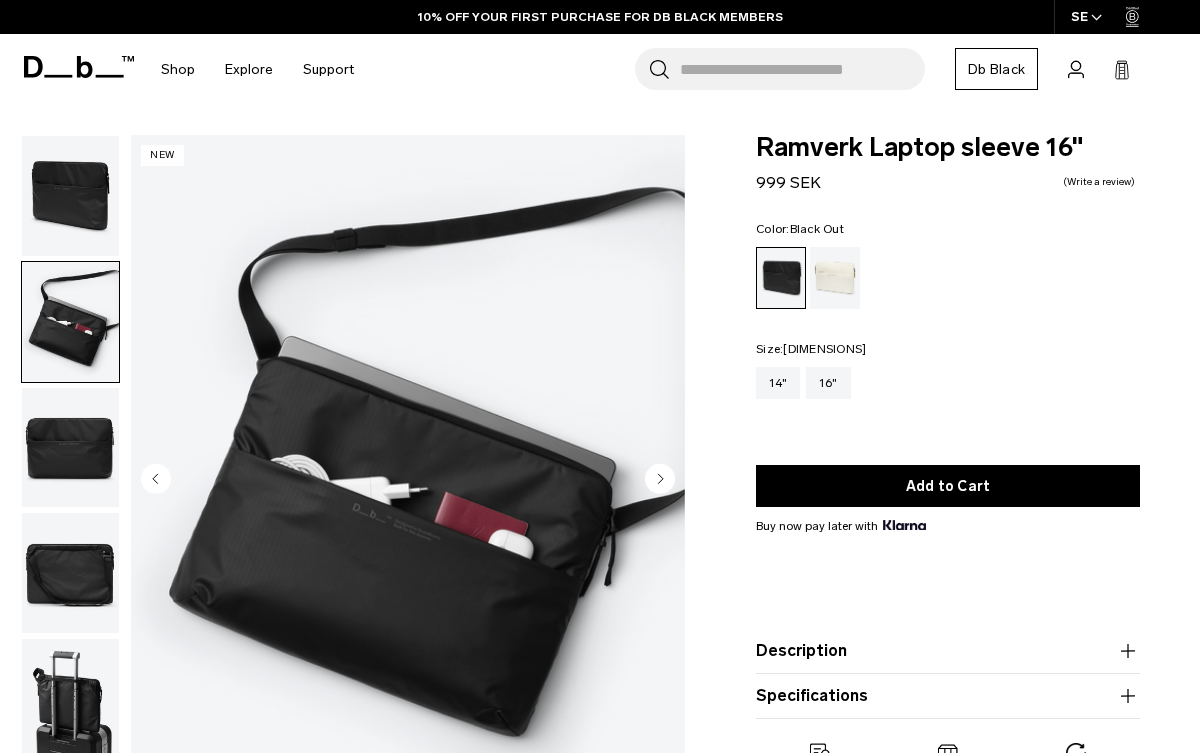 click at bounding box center [70, 448] 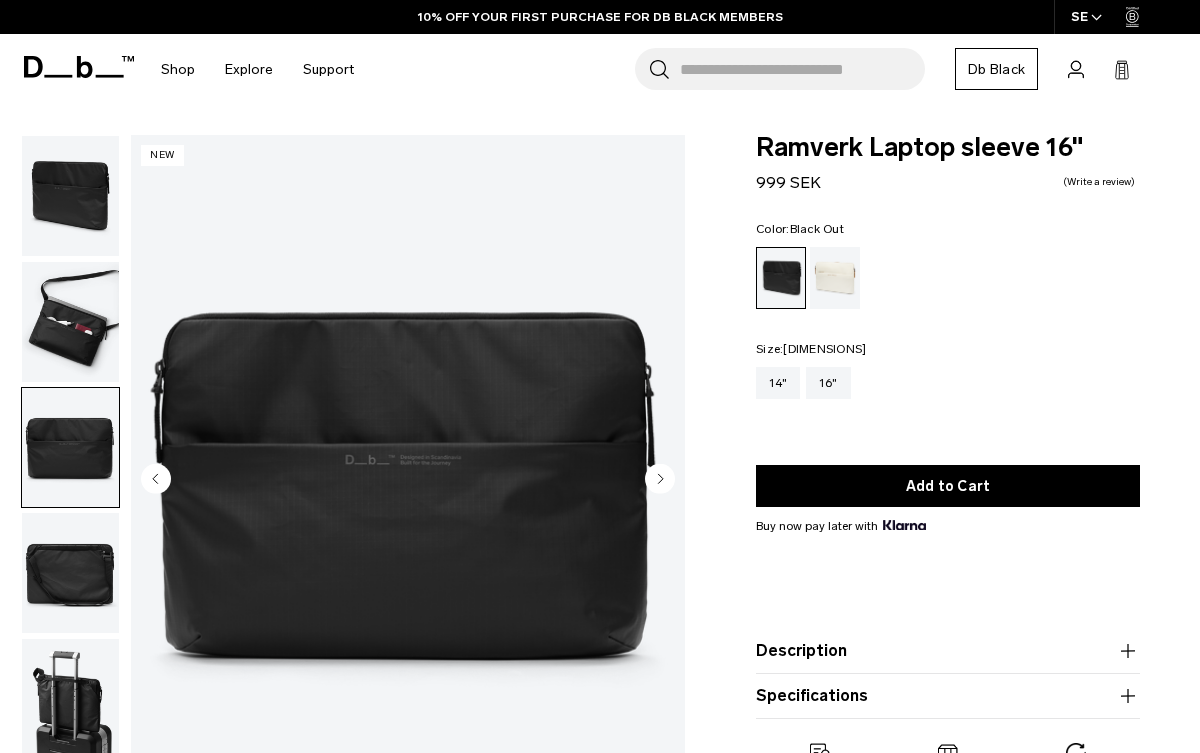 click at bounding box center [70, 573] 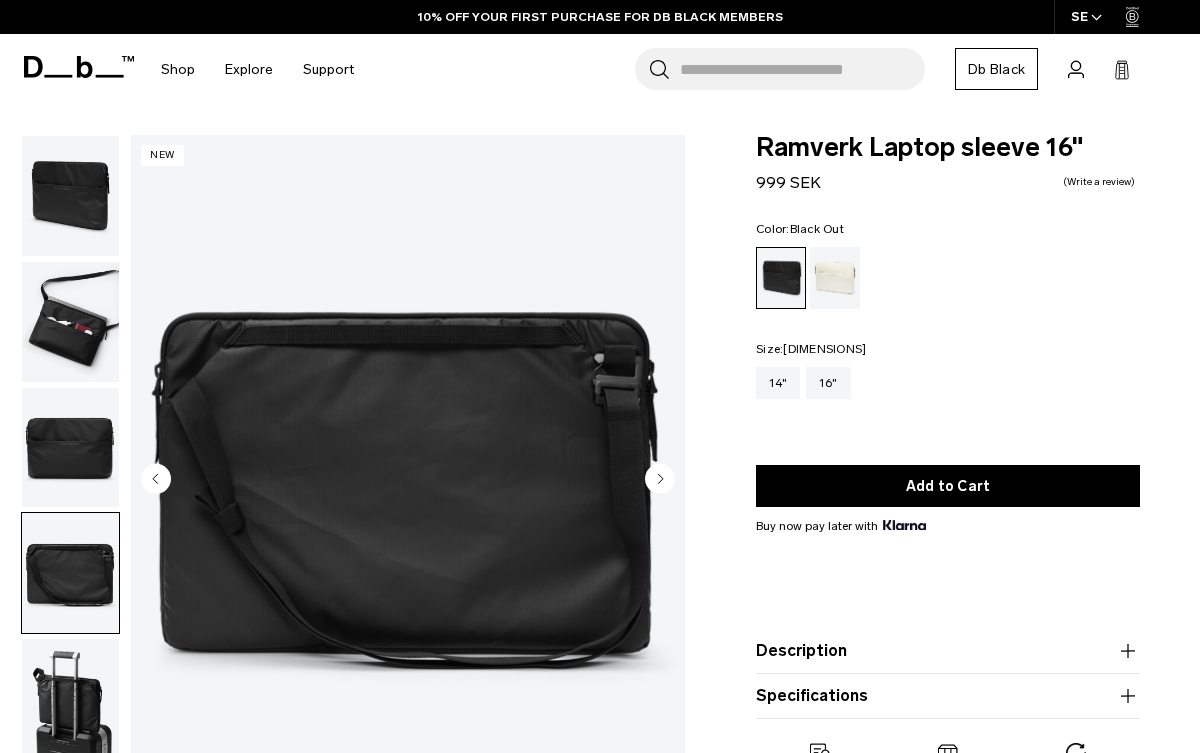 click at bounding box center [70, 699] 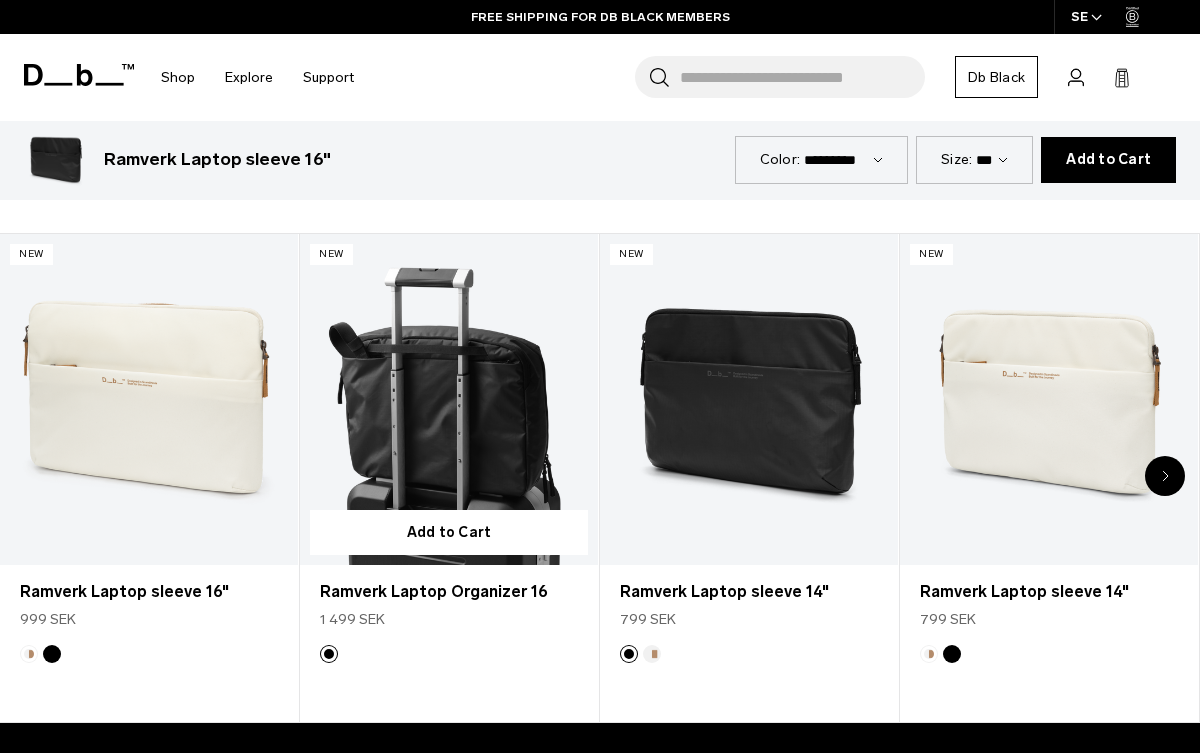 scroll, scrollTop: 783, scrollLeft: 0, axis: vertical 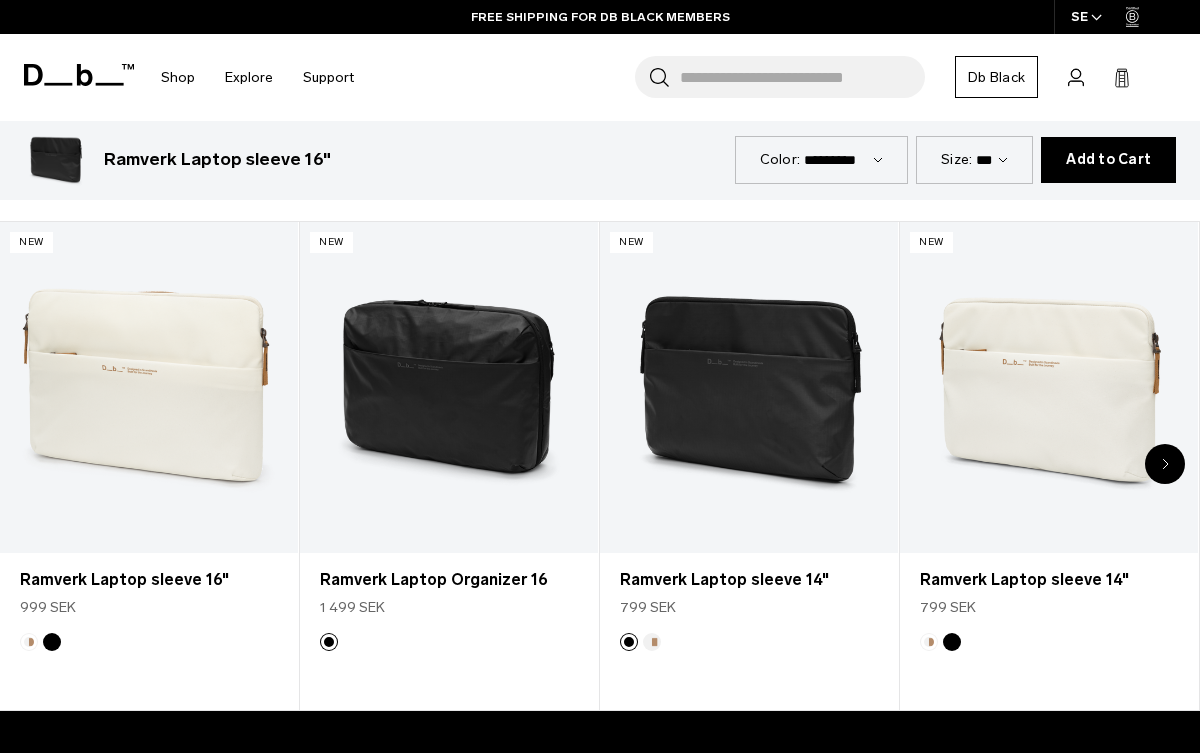 click 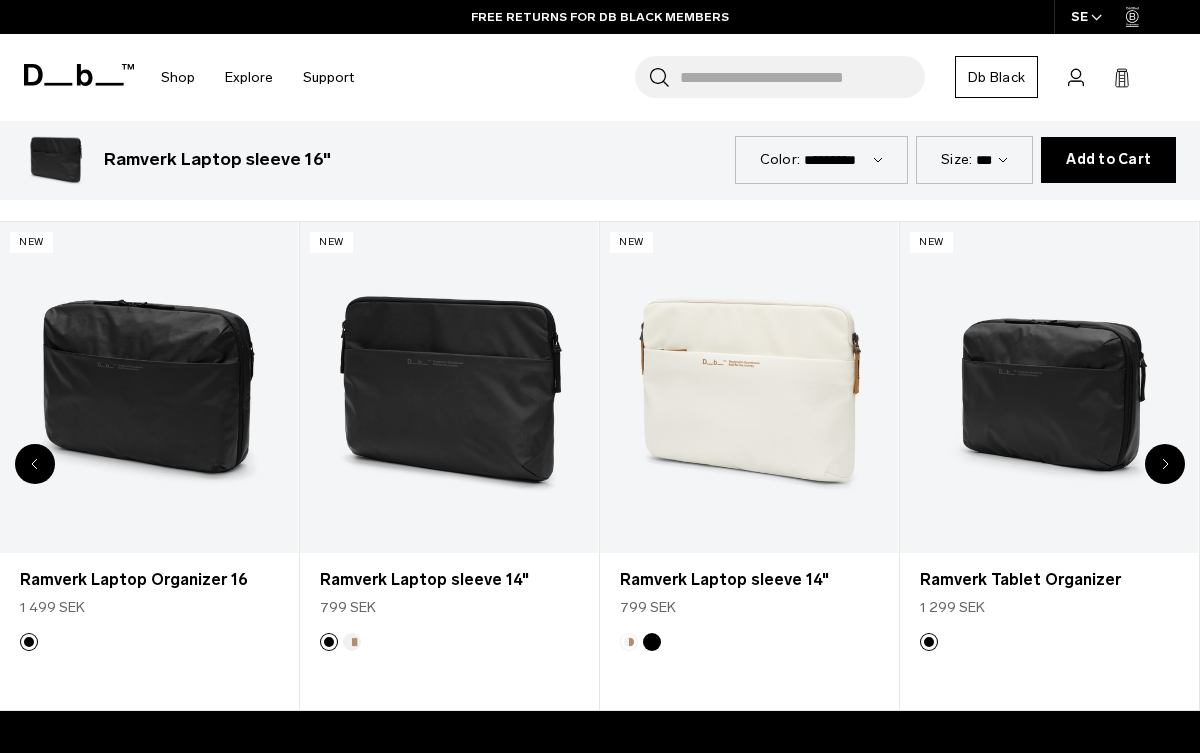 click 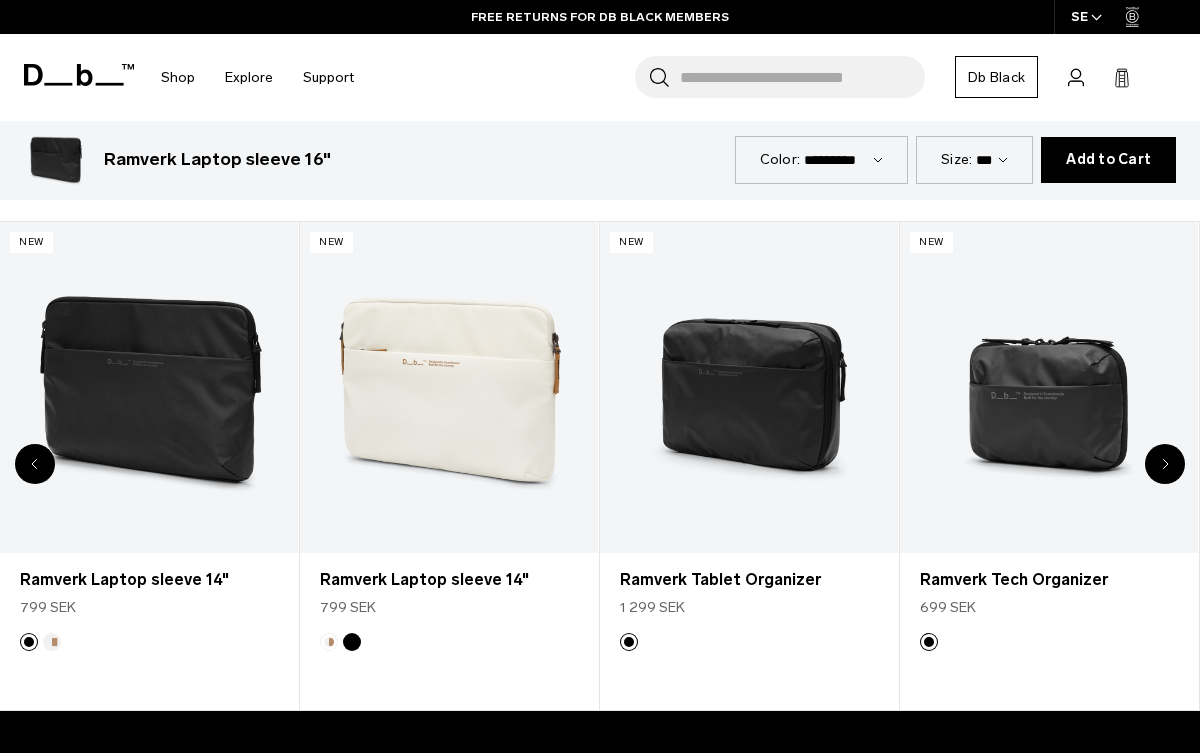 click 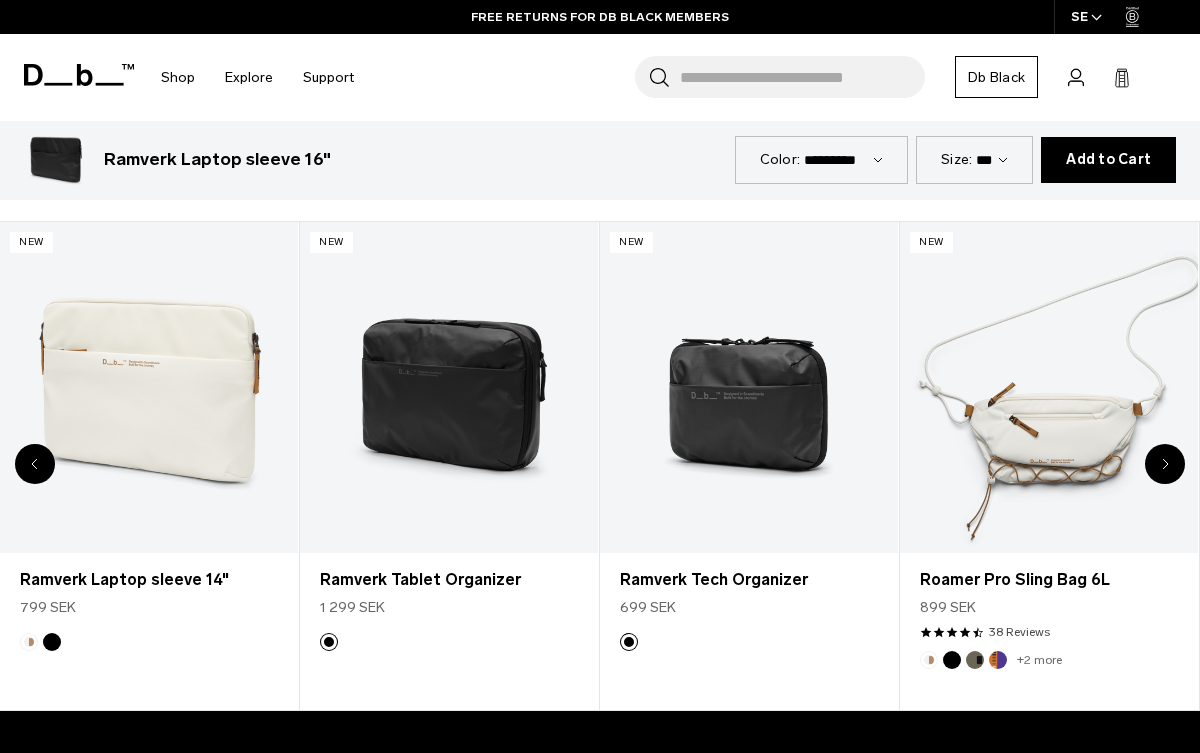 click 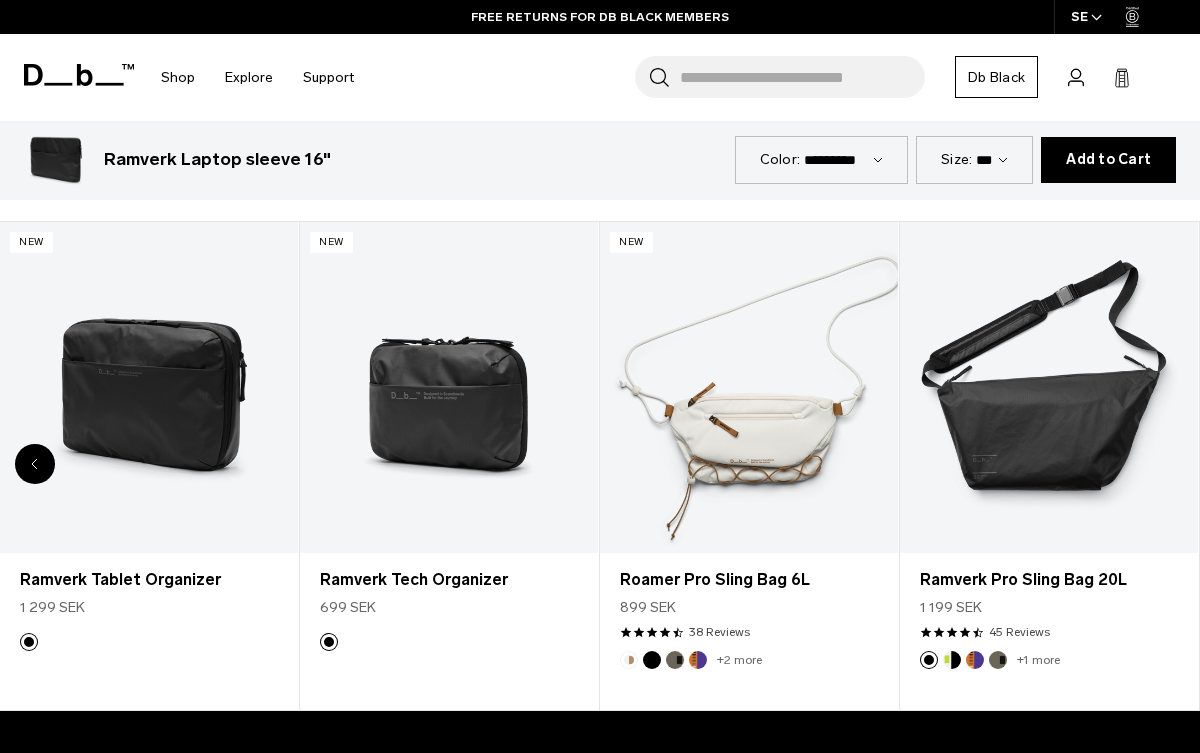 click at bounding box center (1049, 387) 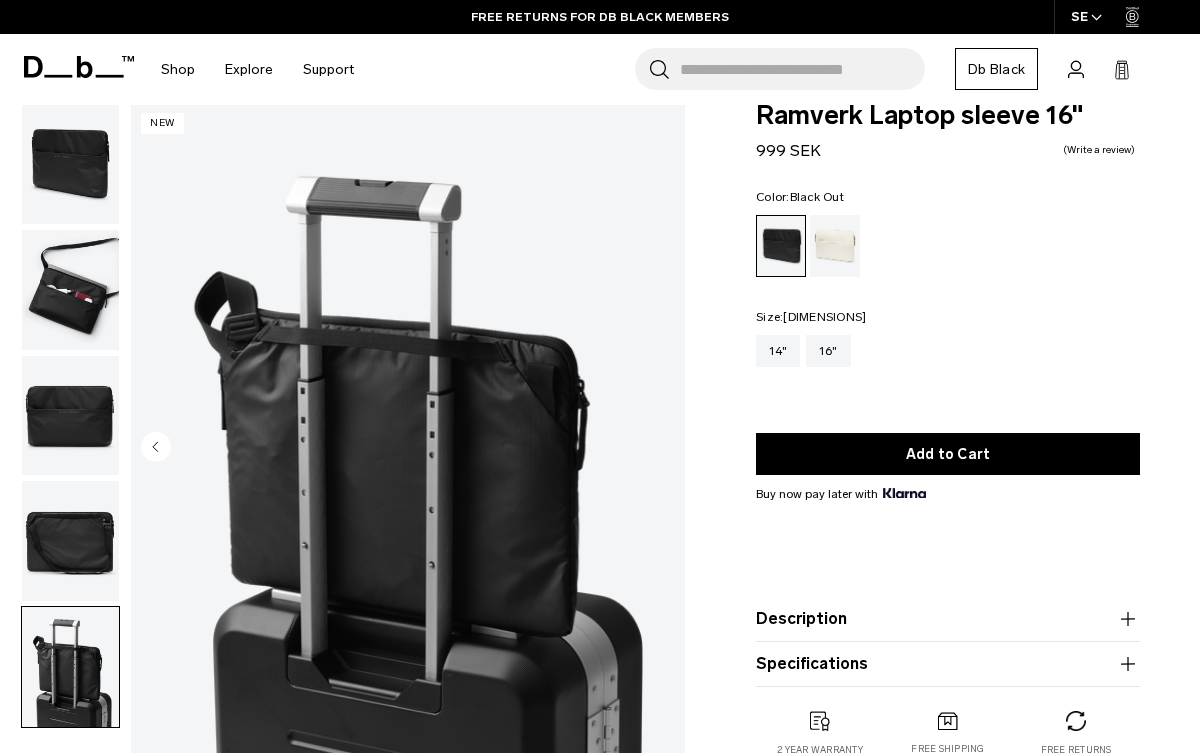 scroll, scrollTop: 0, scrollLeft: 0, axis: both 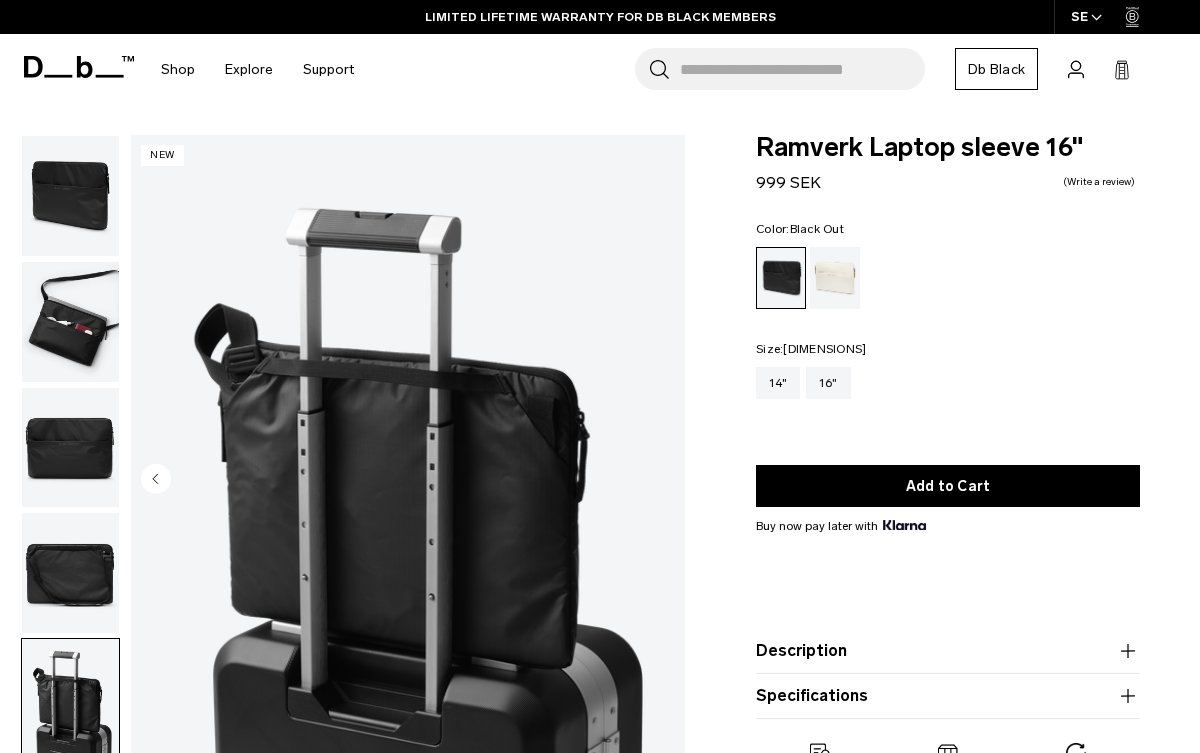 click at bounding box center [70, 322] 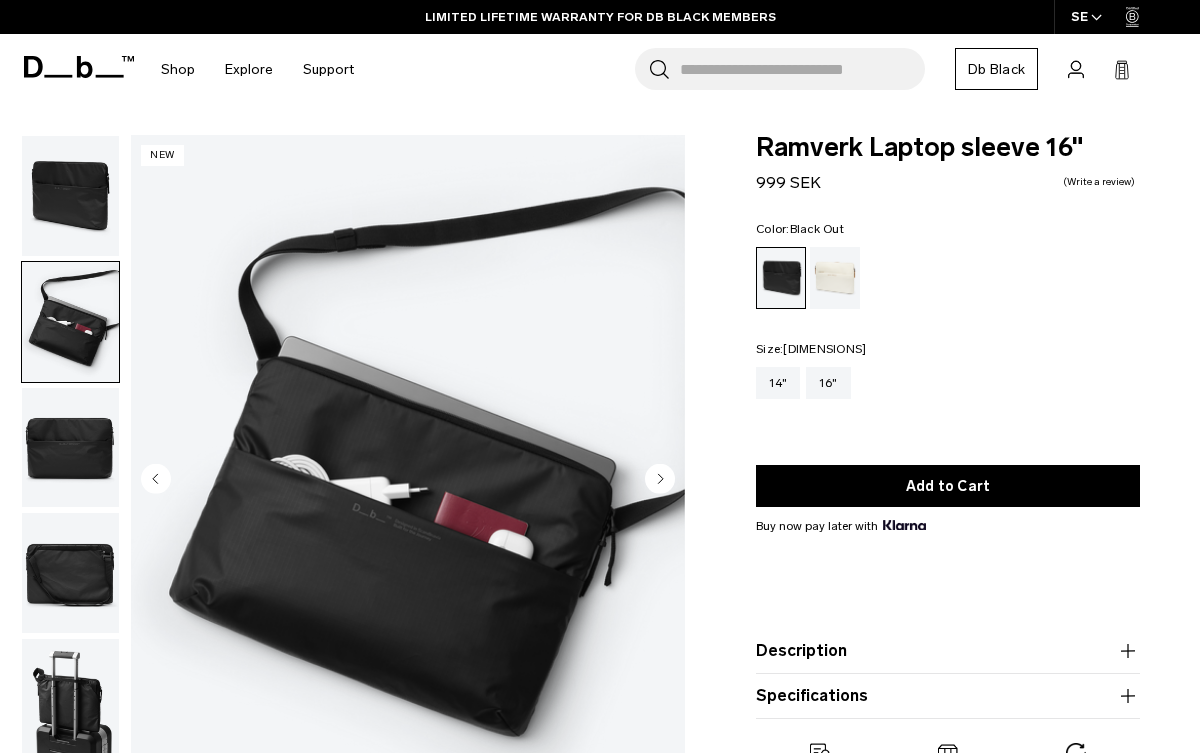 click at bounding box center (70, 196) 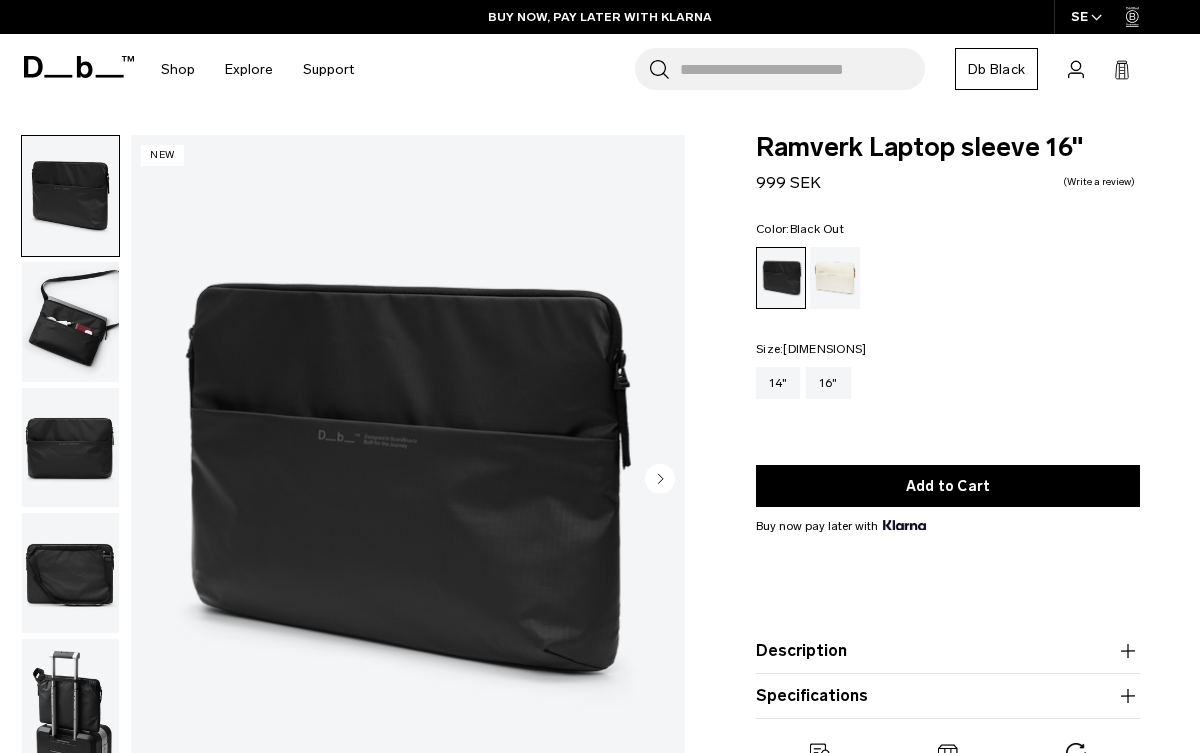 click at bounding box center (70, 699) 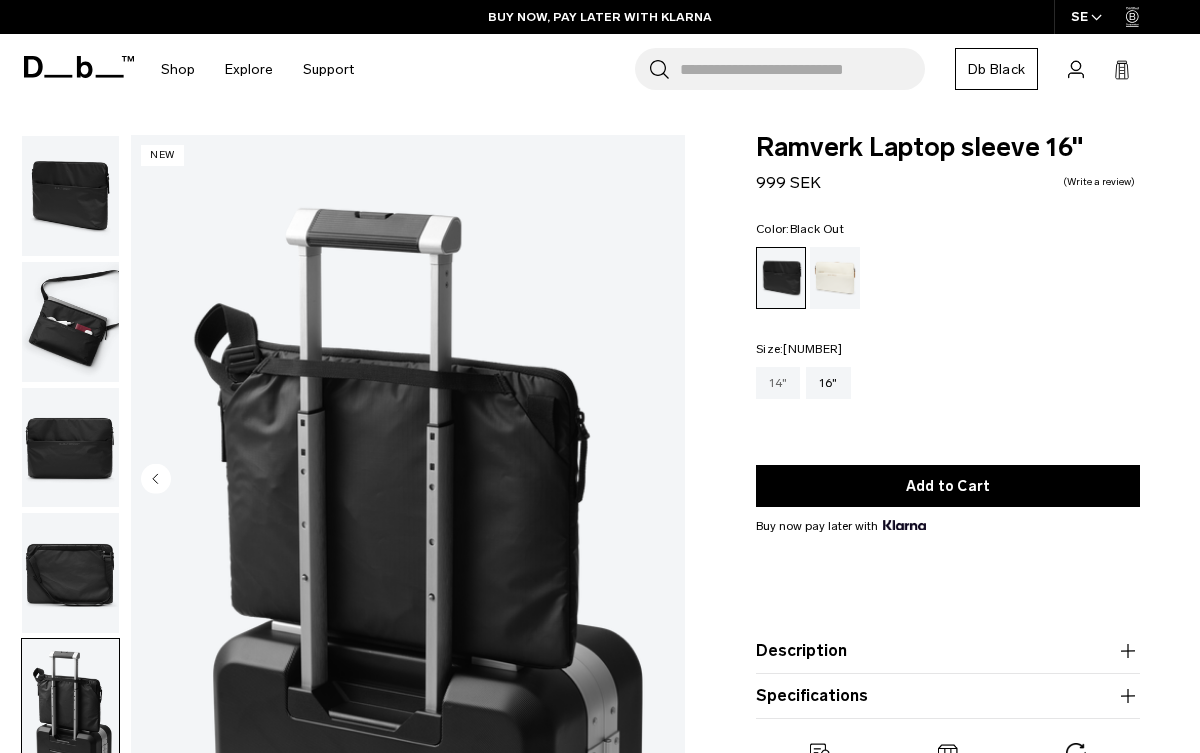 click on "14"" at bounding box center [778, 383] 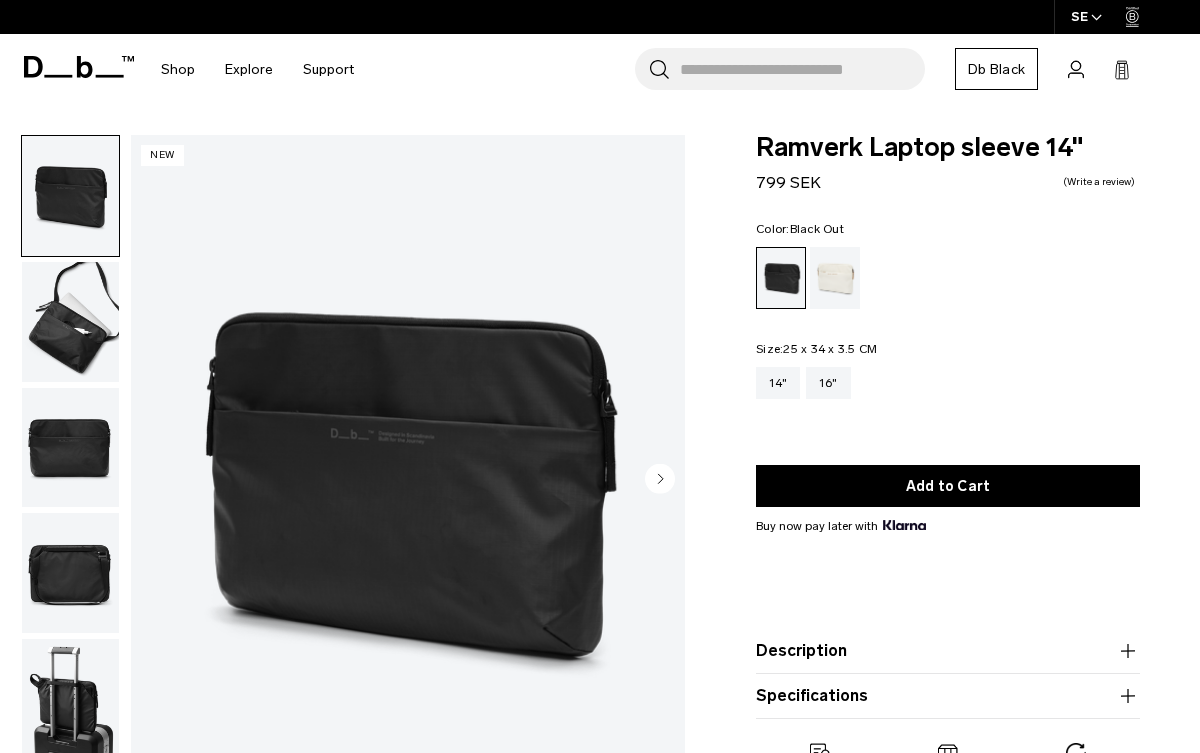 scroll, scrollTop: 0, scrollLeft: 0, axis: both 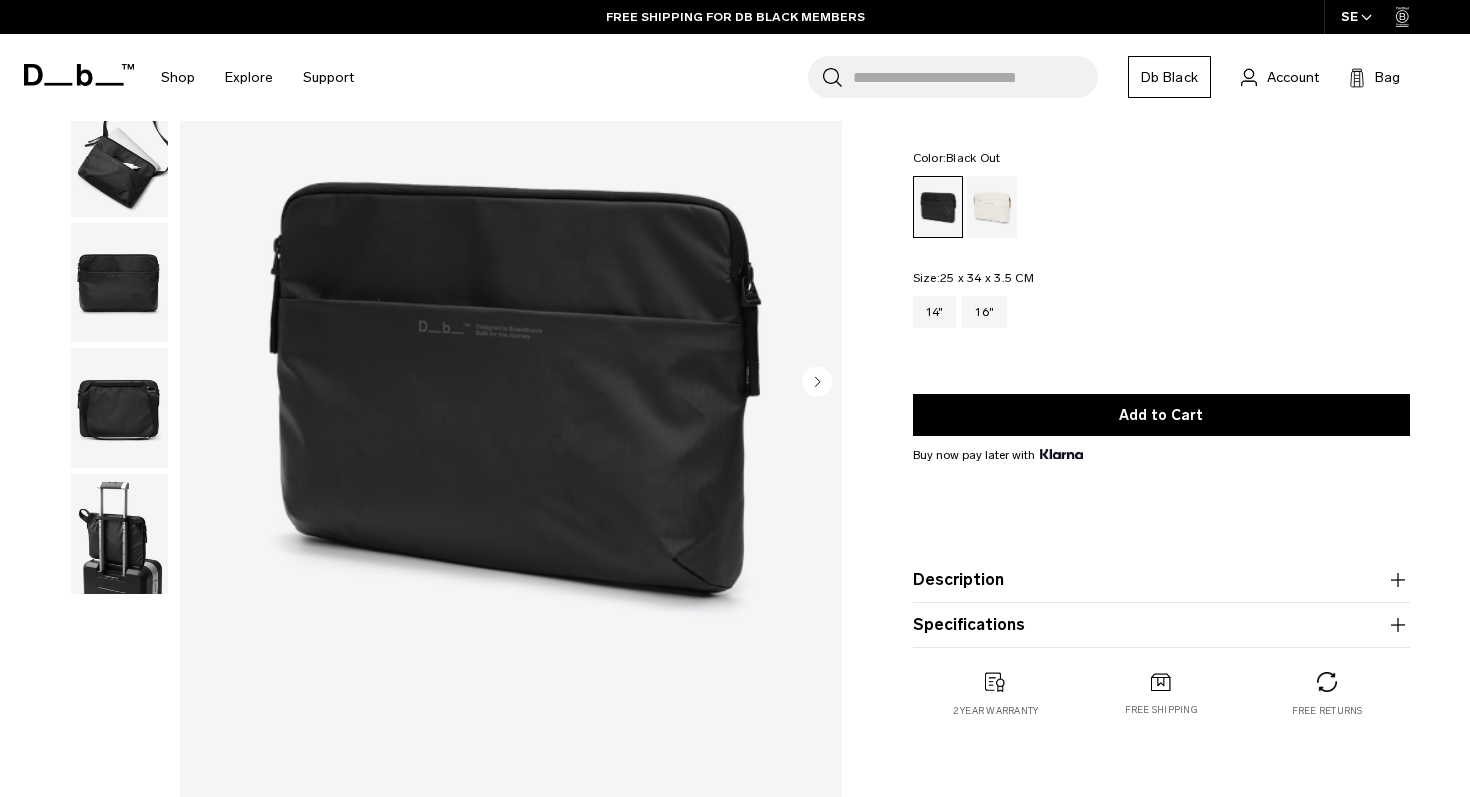 click 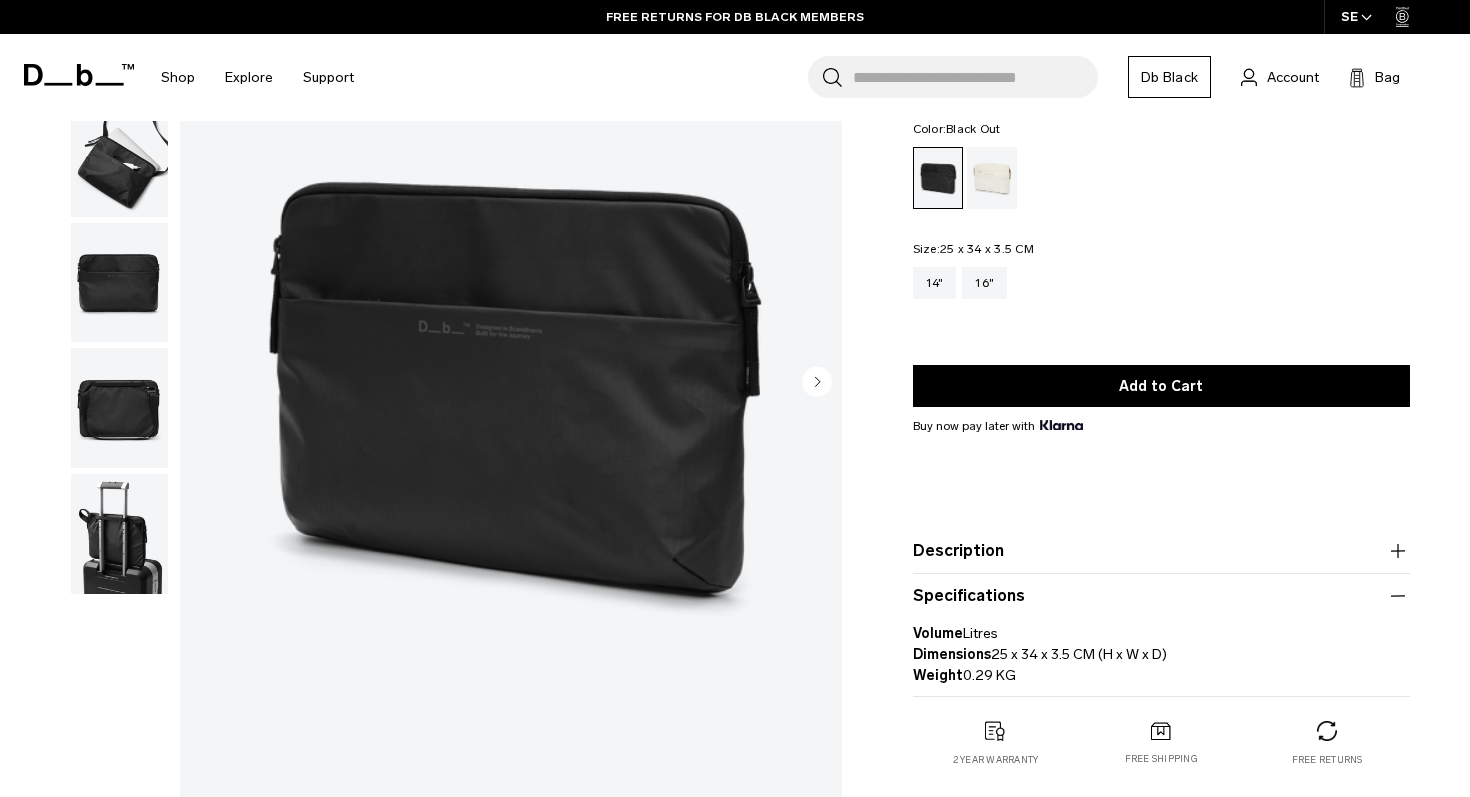 click on "Description" at bounding box center (1161, 551) 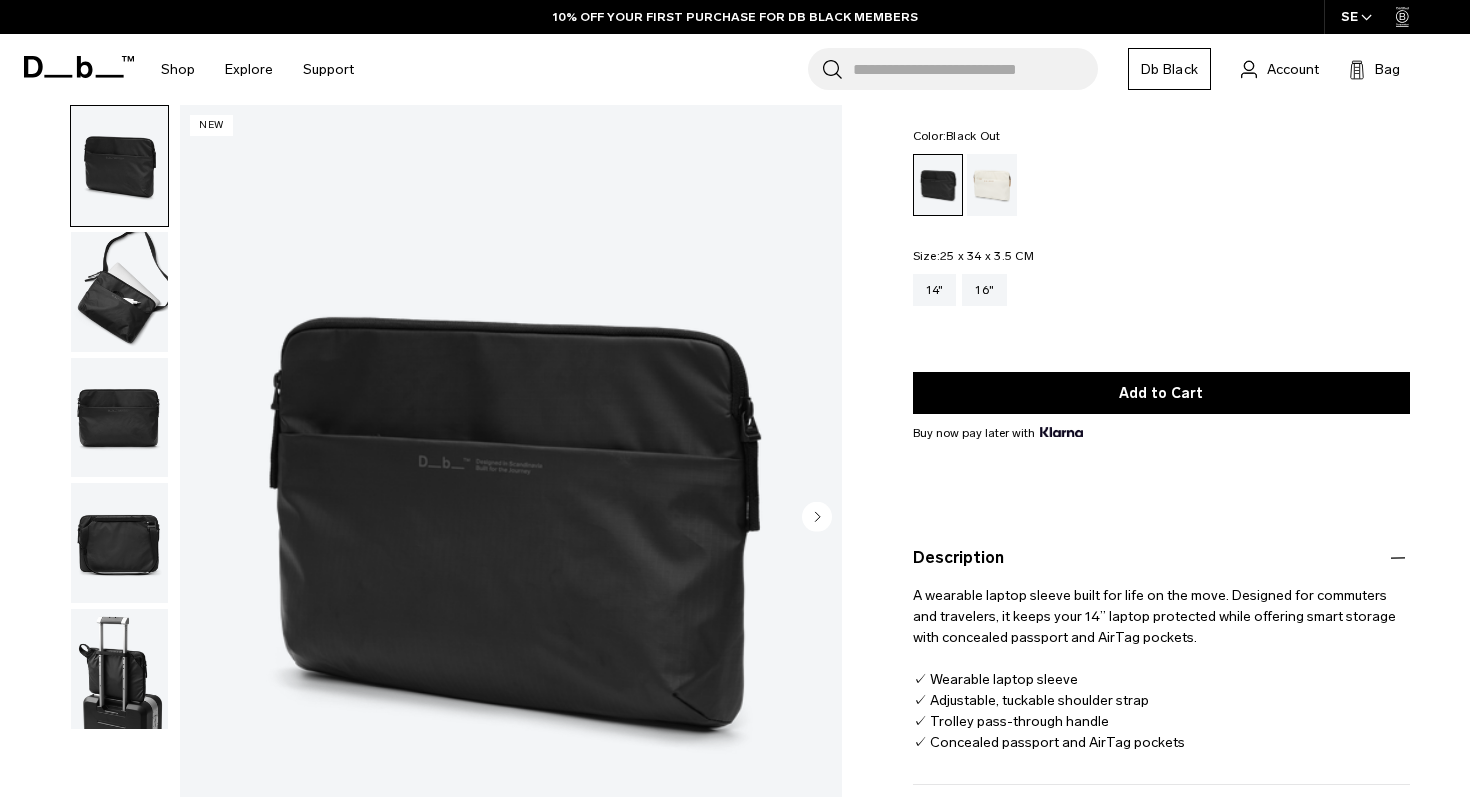 scroll, scrollTop: 0, scrollLeft: 0, axis: both 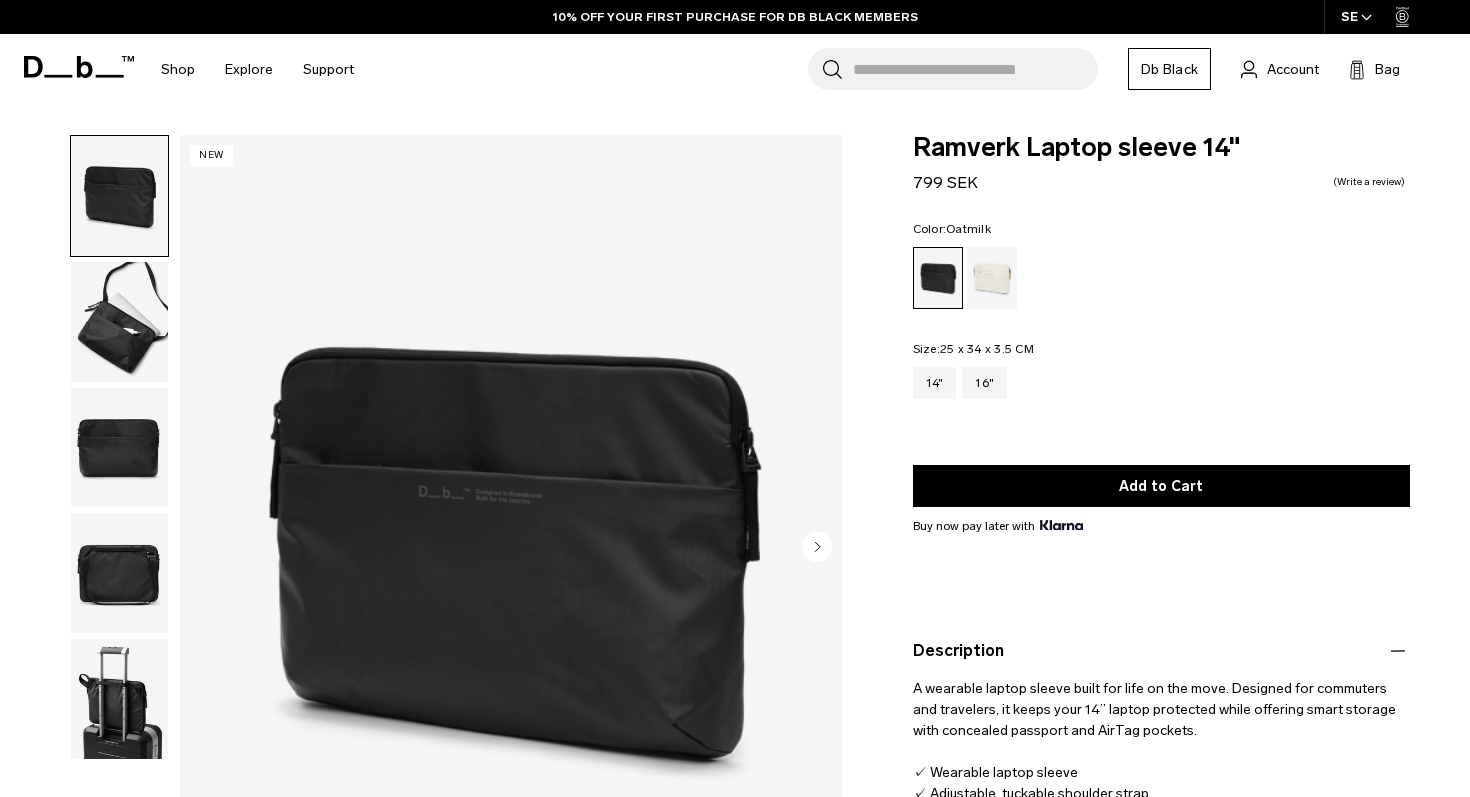 click at bounding box center (992, 278) 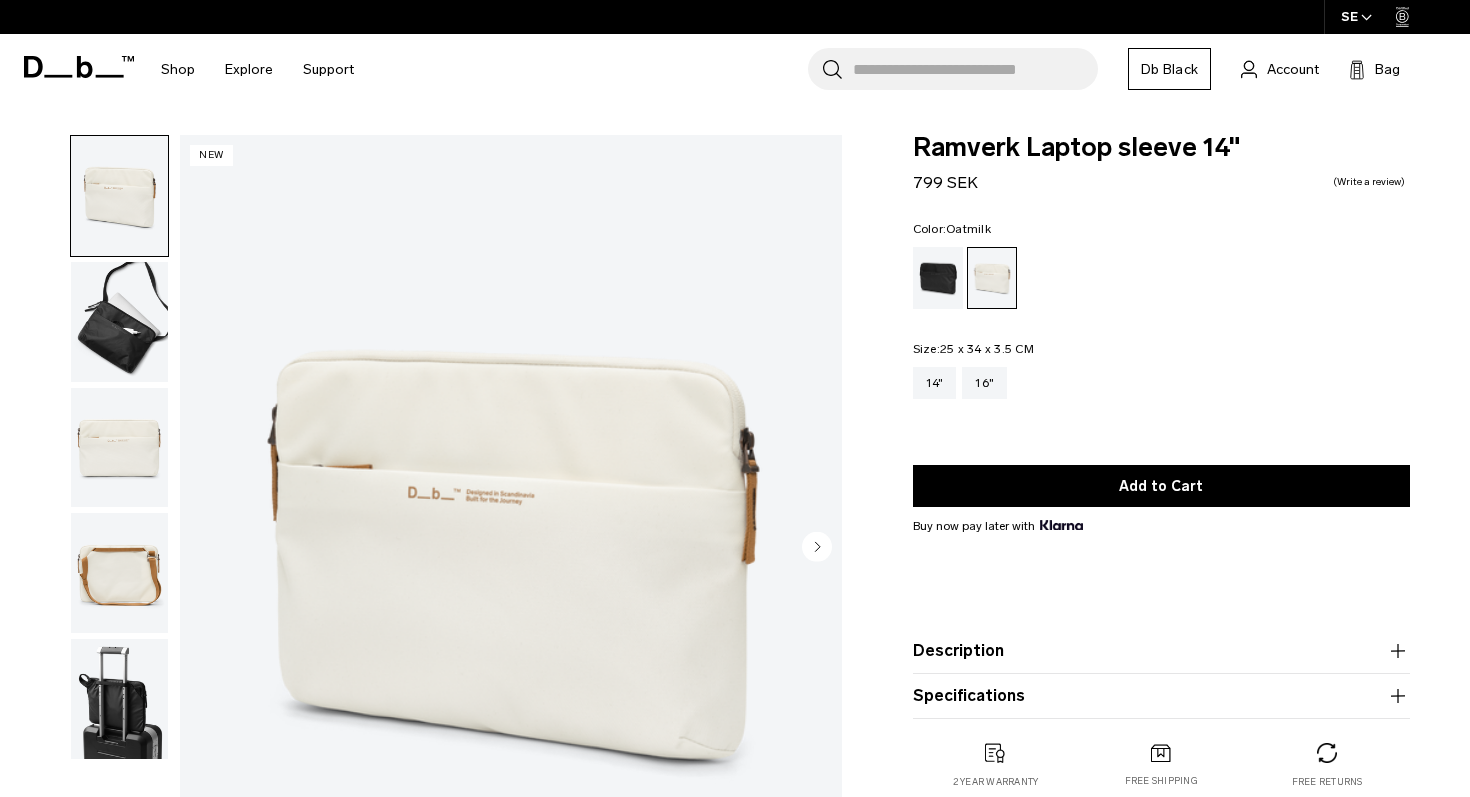 scroll, scrollTop: 0, scrollLeft: 0, axis: both 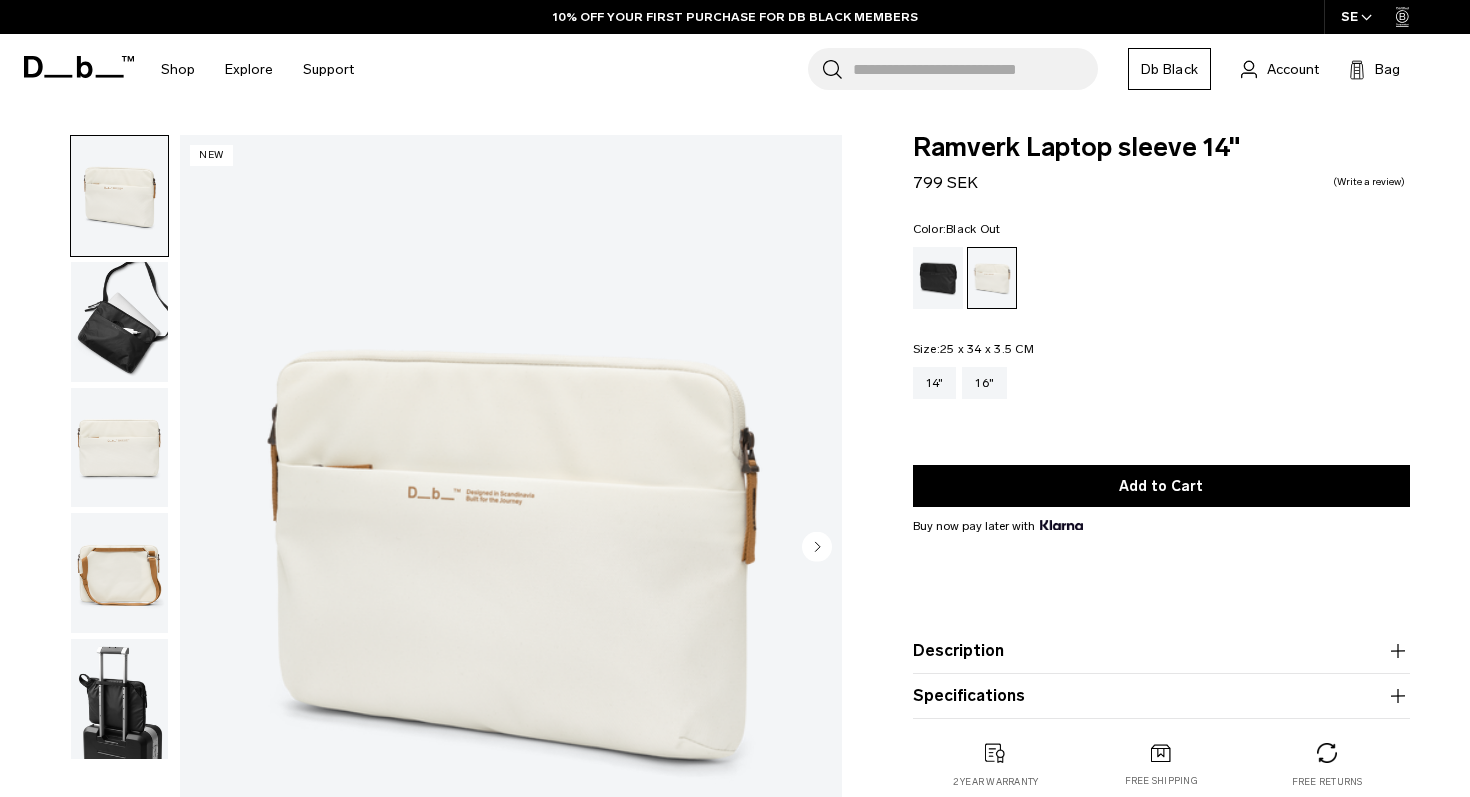 click at bounding box center [938, 278] 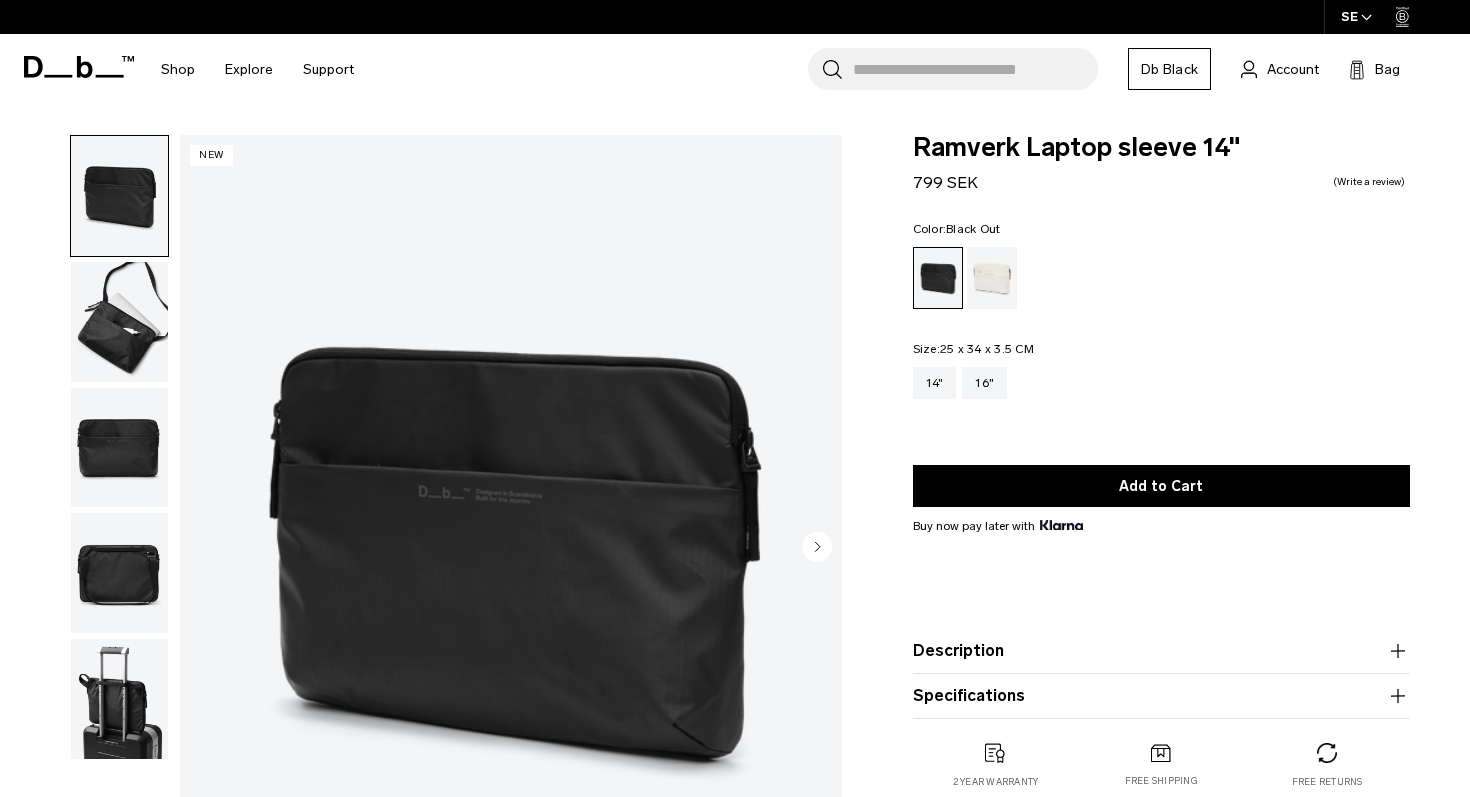 scroll, scrollTop: 0, scrollLeft: 0, axis: both 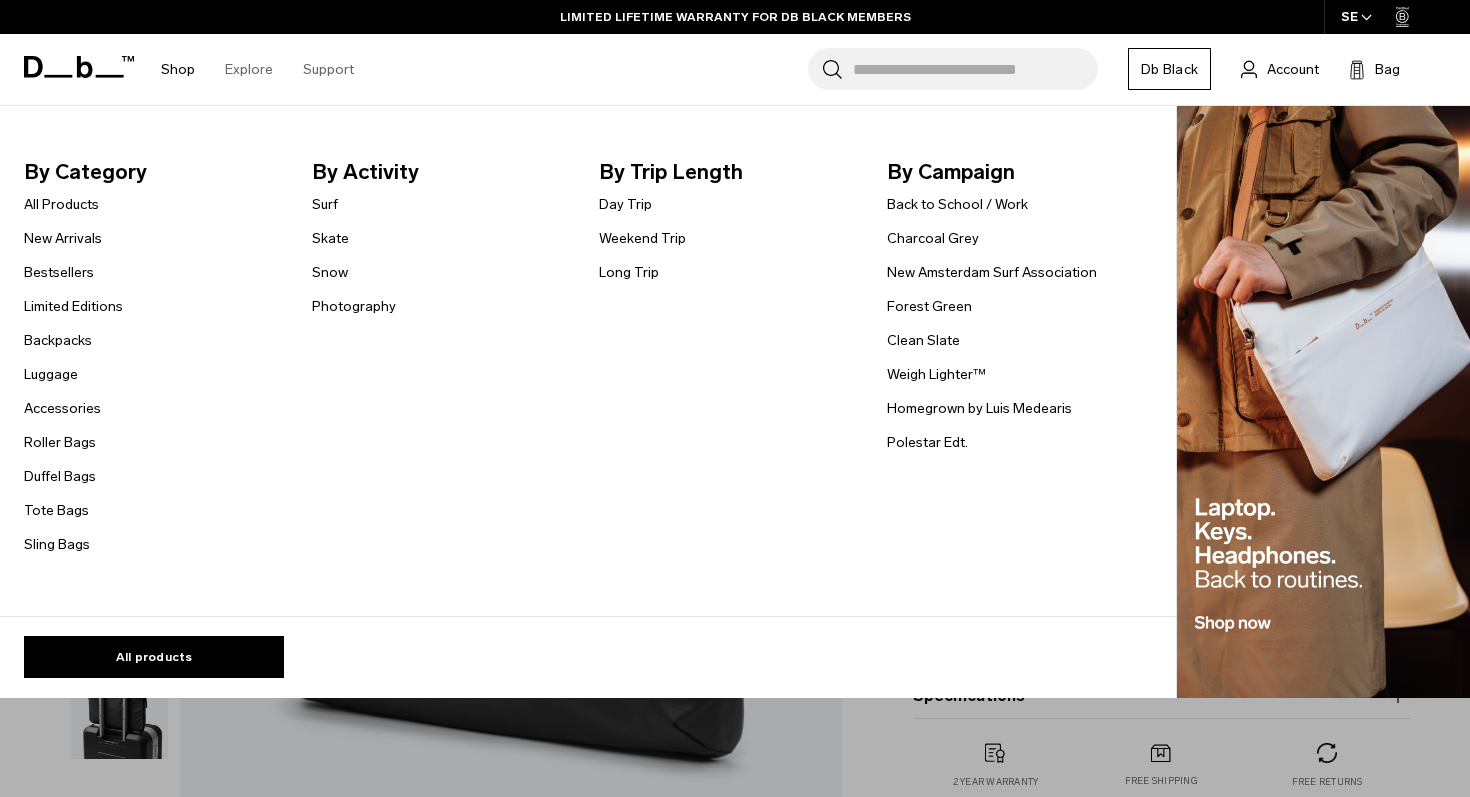 click on "Shop" at bounding box center [178, 69] 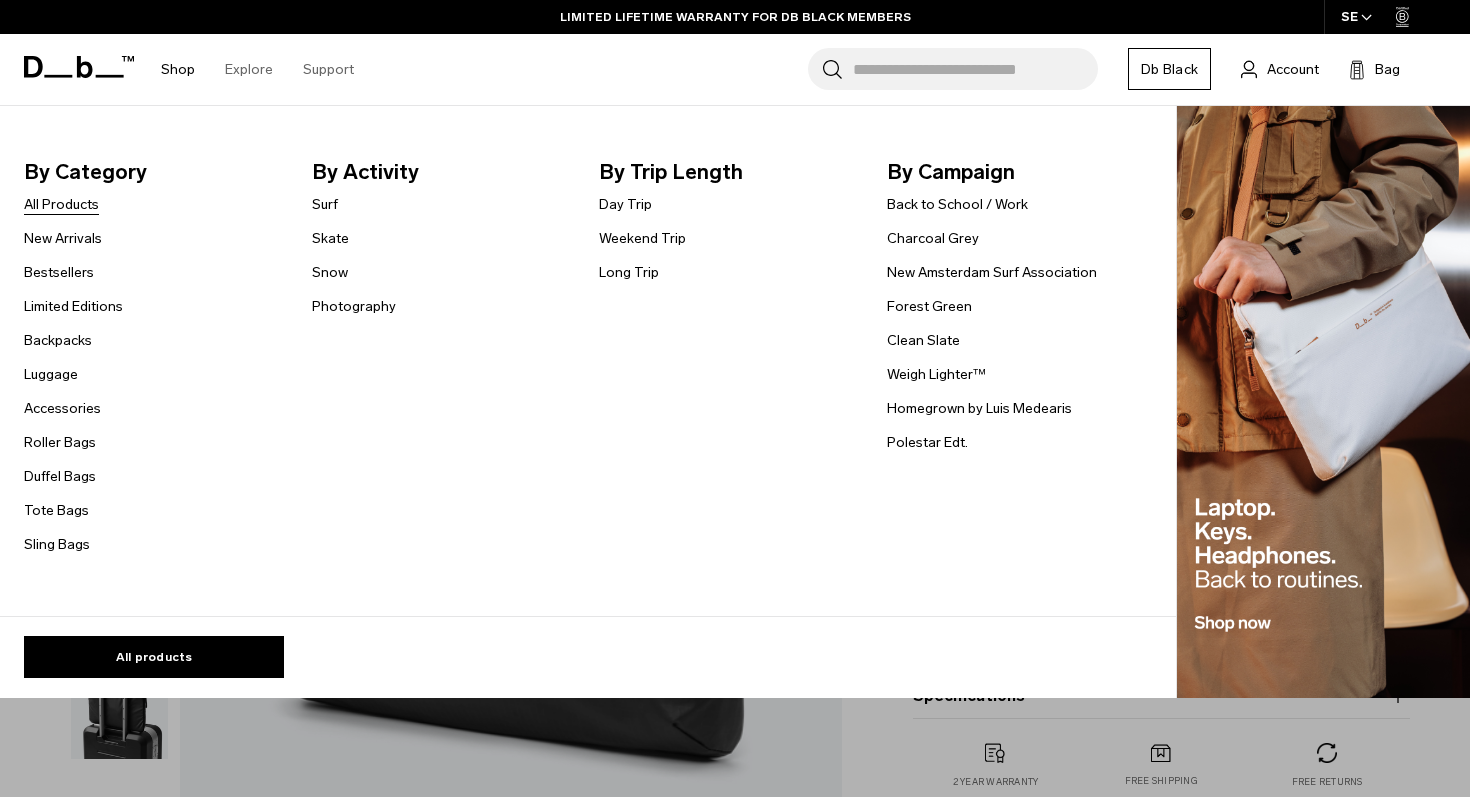 click on "All Products" at bounding box center (61, 204) 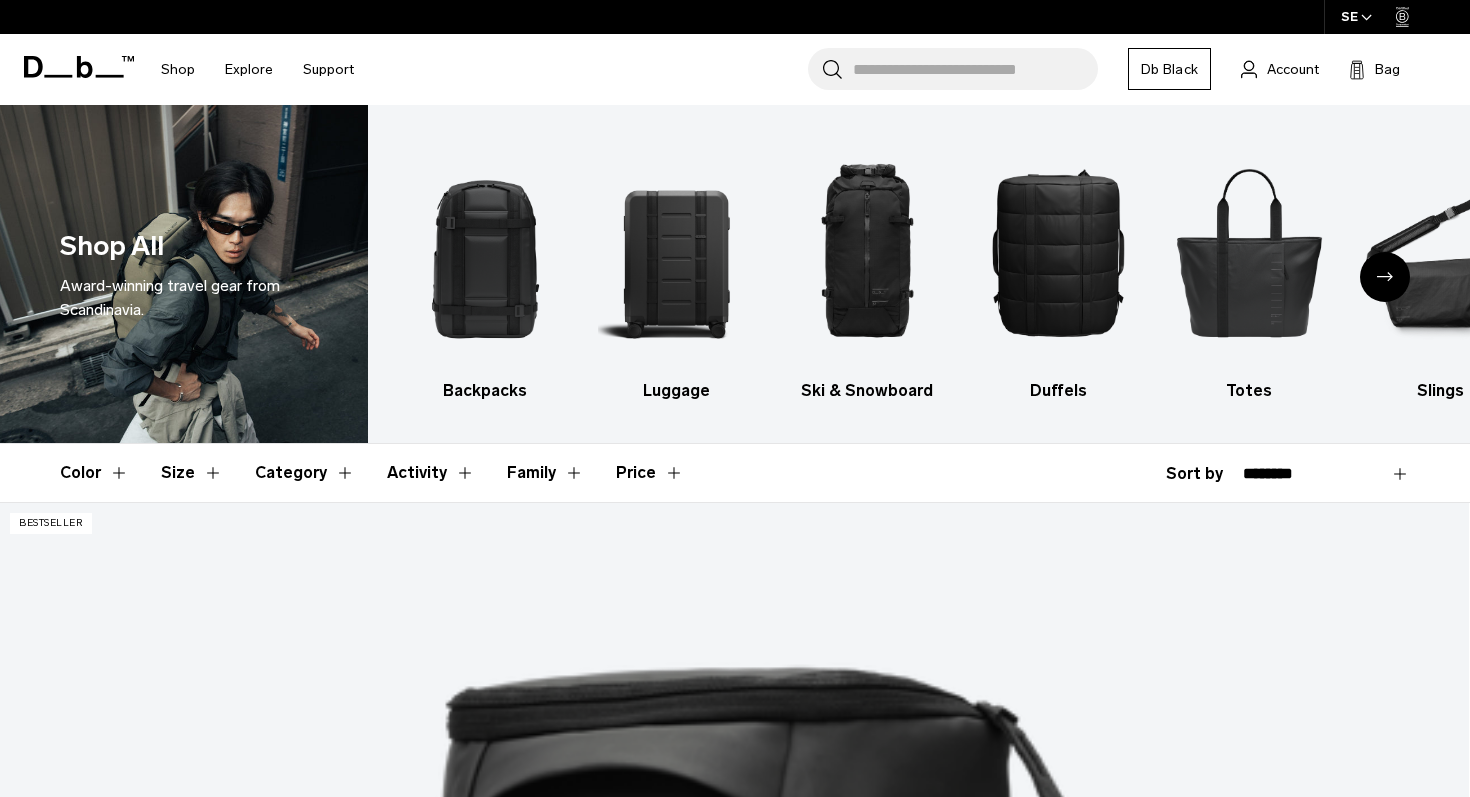 scroll, scrollTop: 0, scrollLeft: 0, axis: both 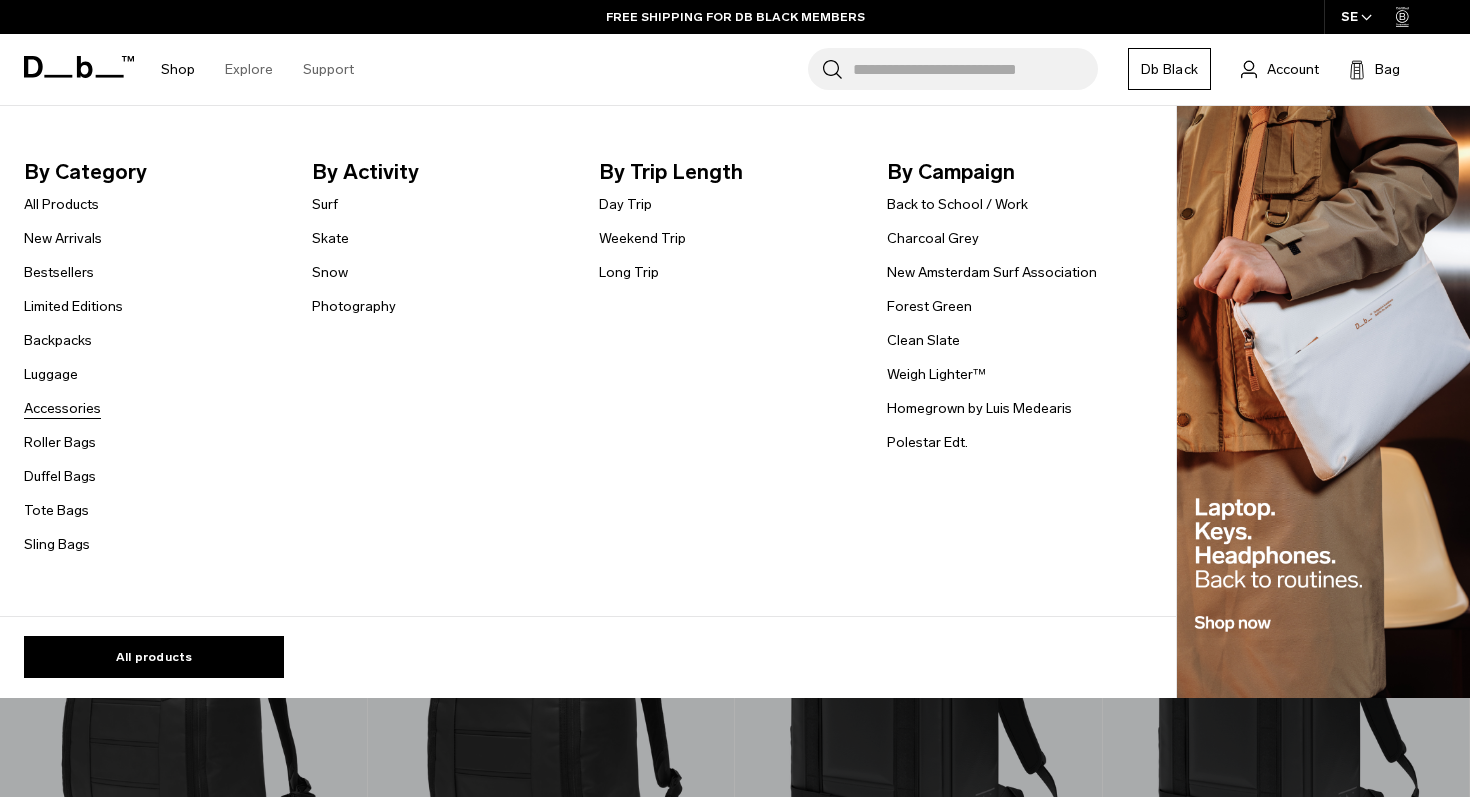 click on "Accessories" at bounding box center (62, 408) 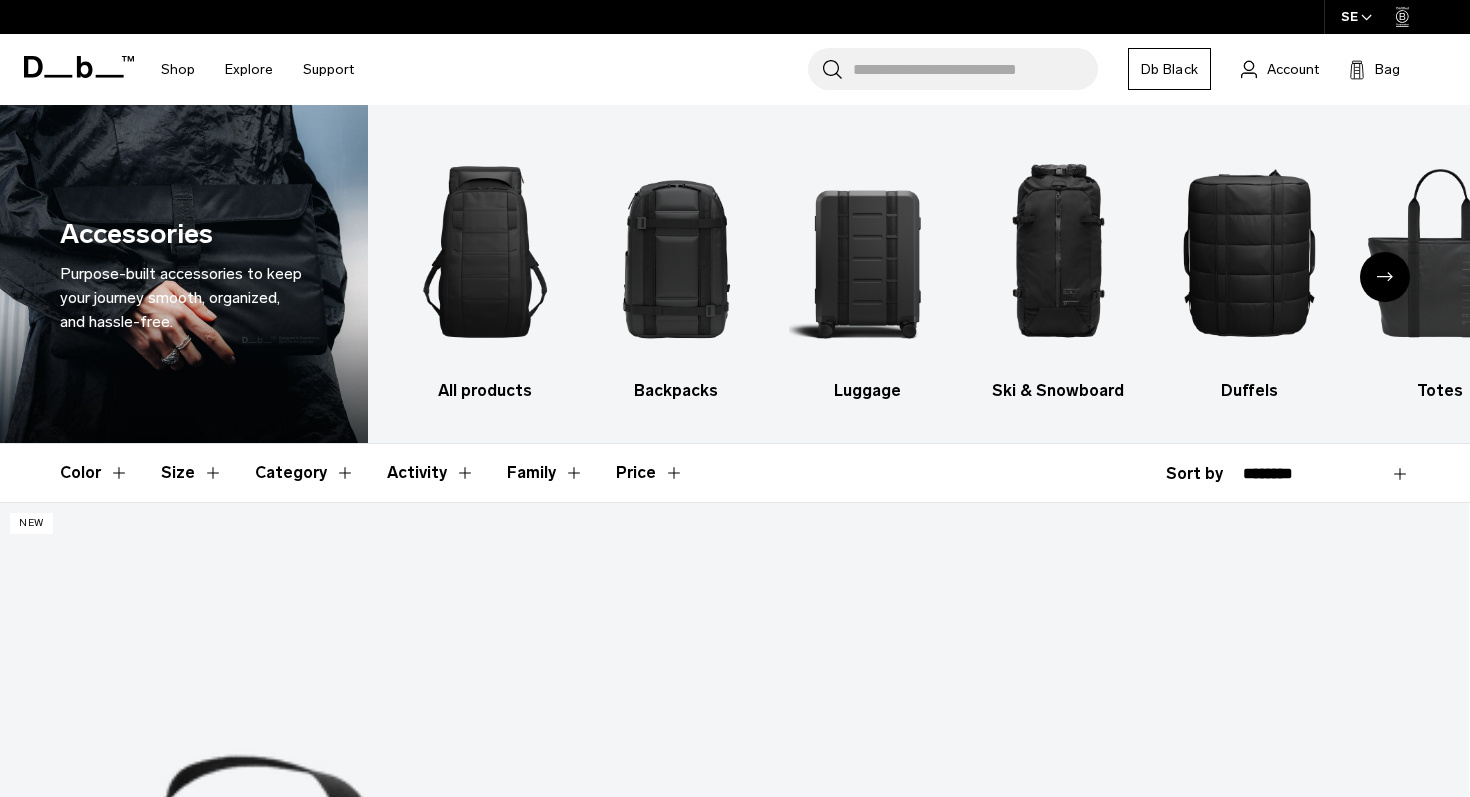 scroll, scrollTop: 0, scrollLeft: 0, axis: both 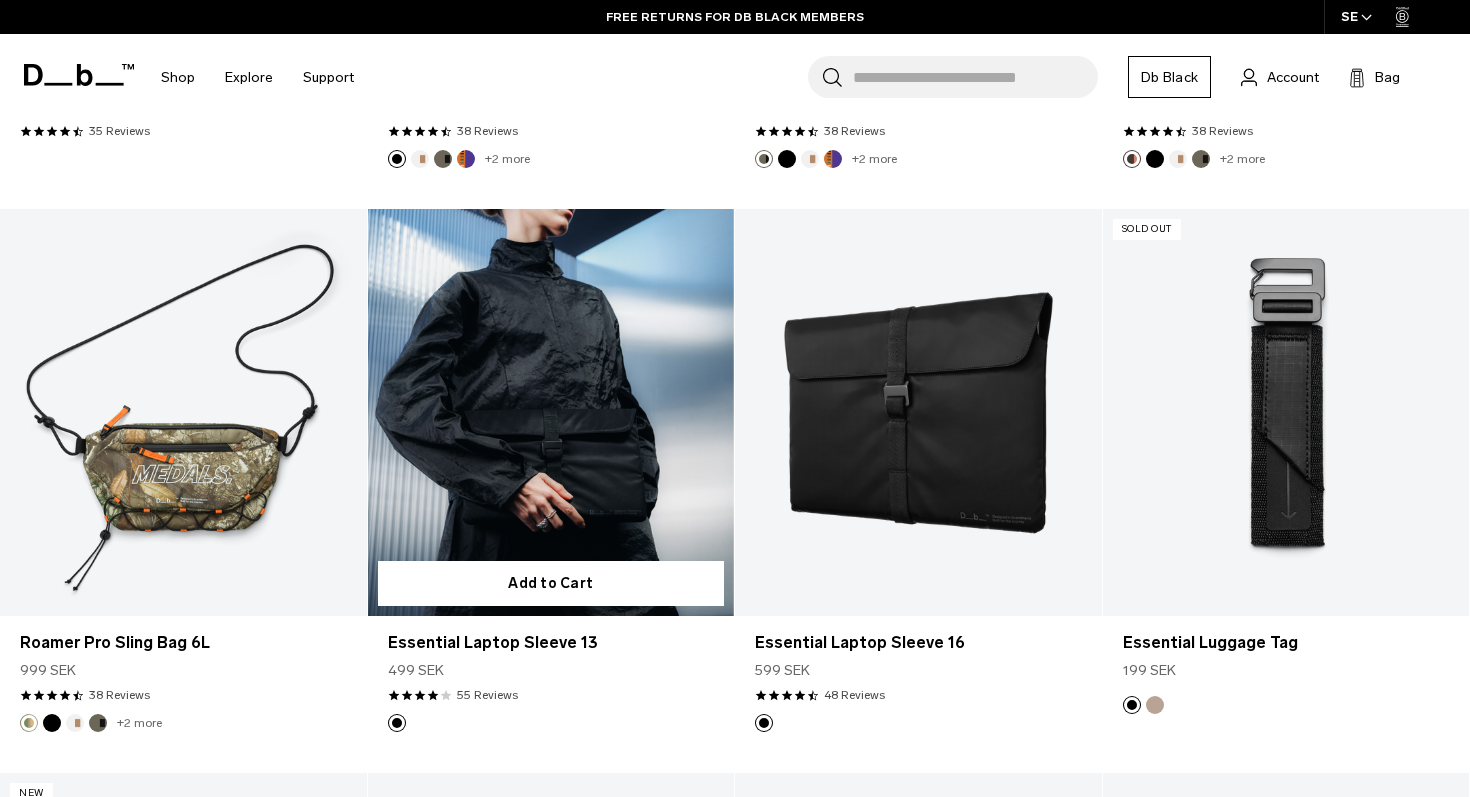 click at bounding box center (551, 412) 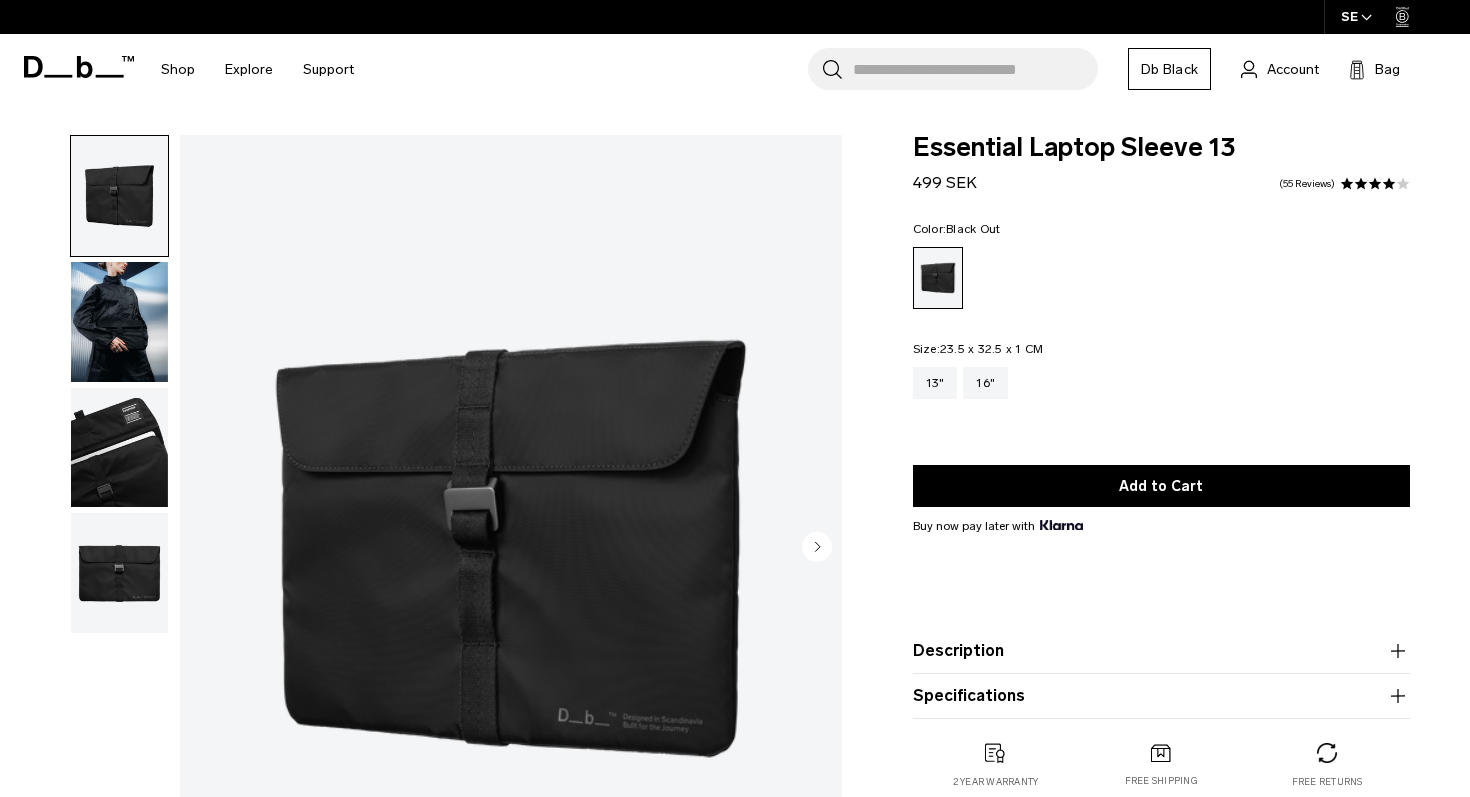 scroll, scrollTop: 0, scrollLeft: 0, axis: both 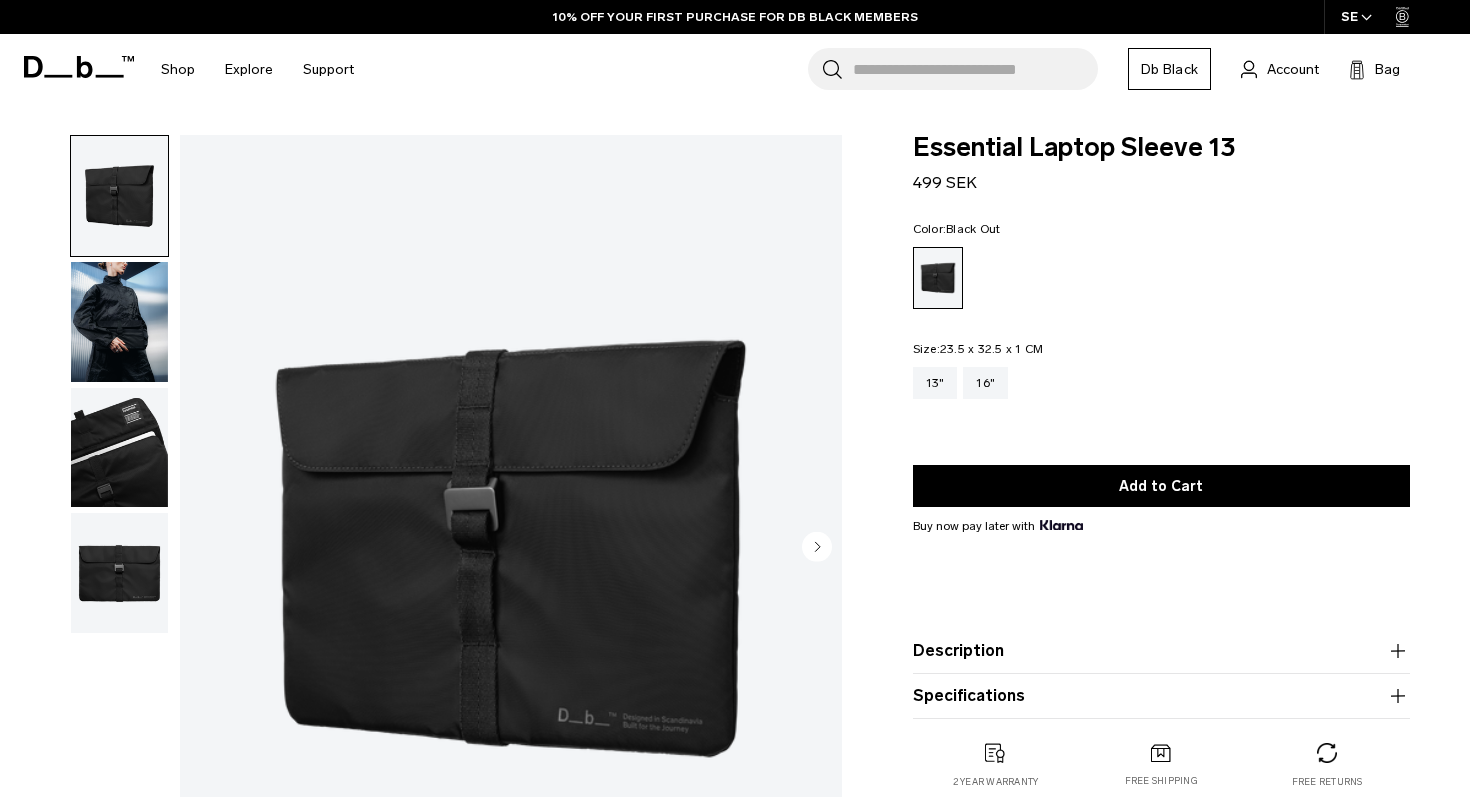 click at bounding box center [119, 322] 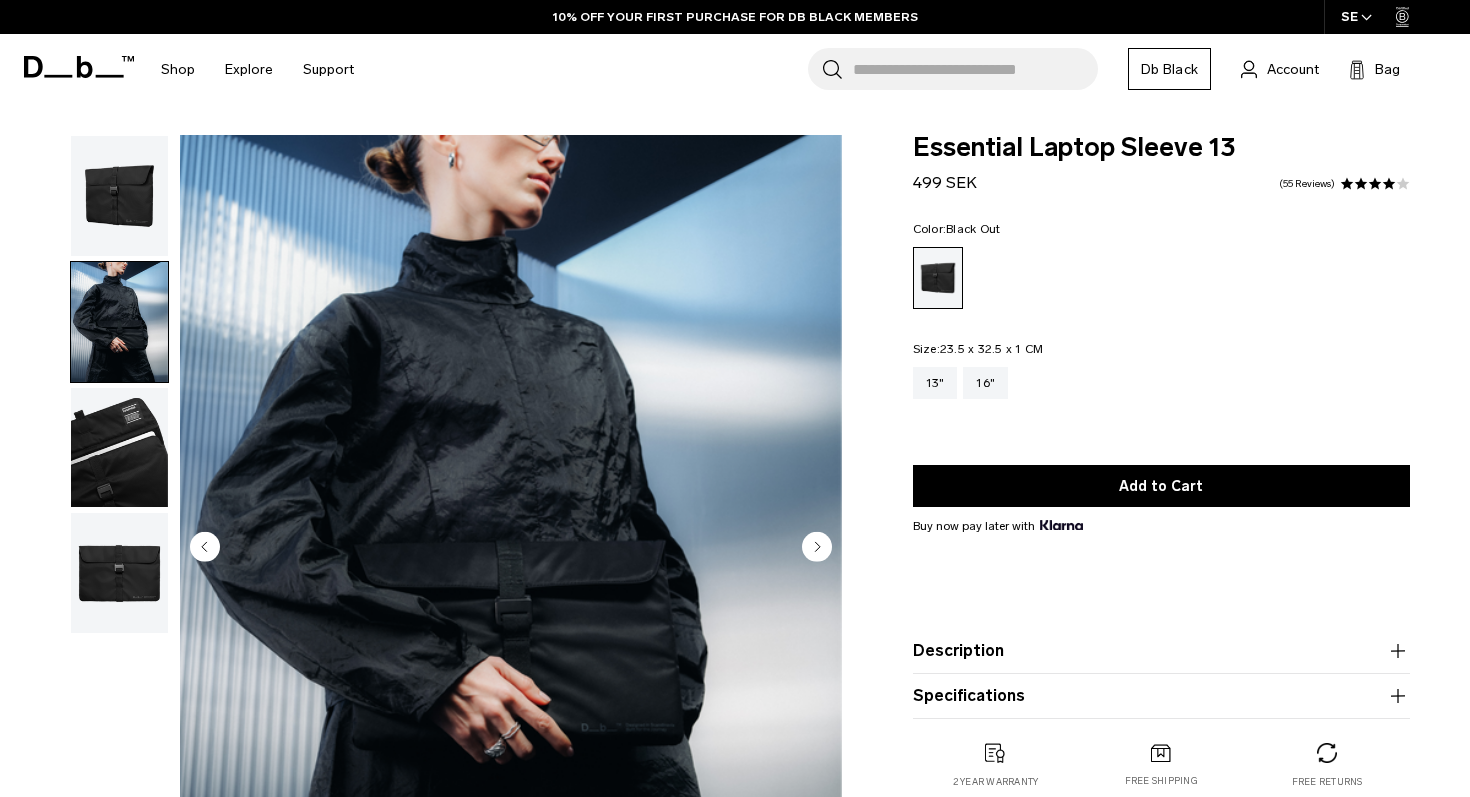 click at bounding box center (119, 448) 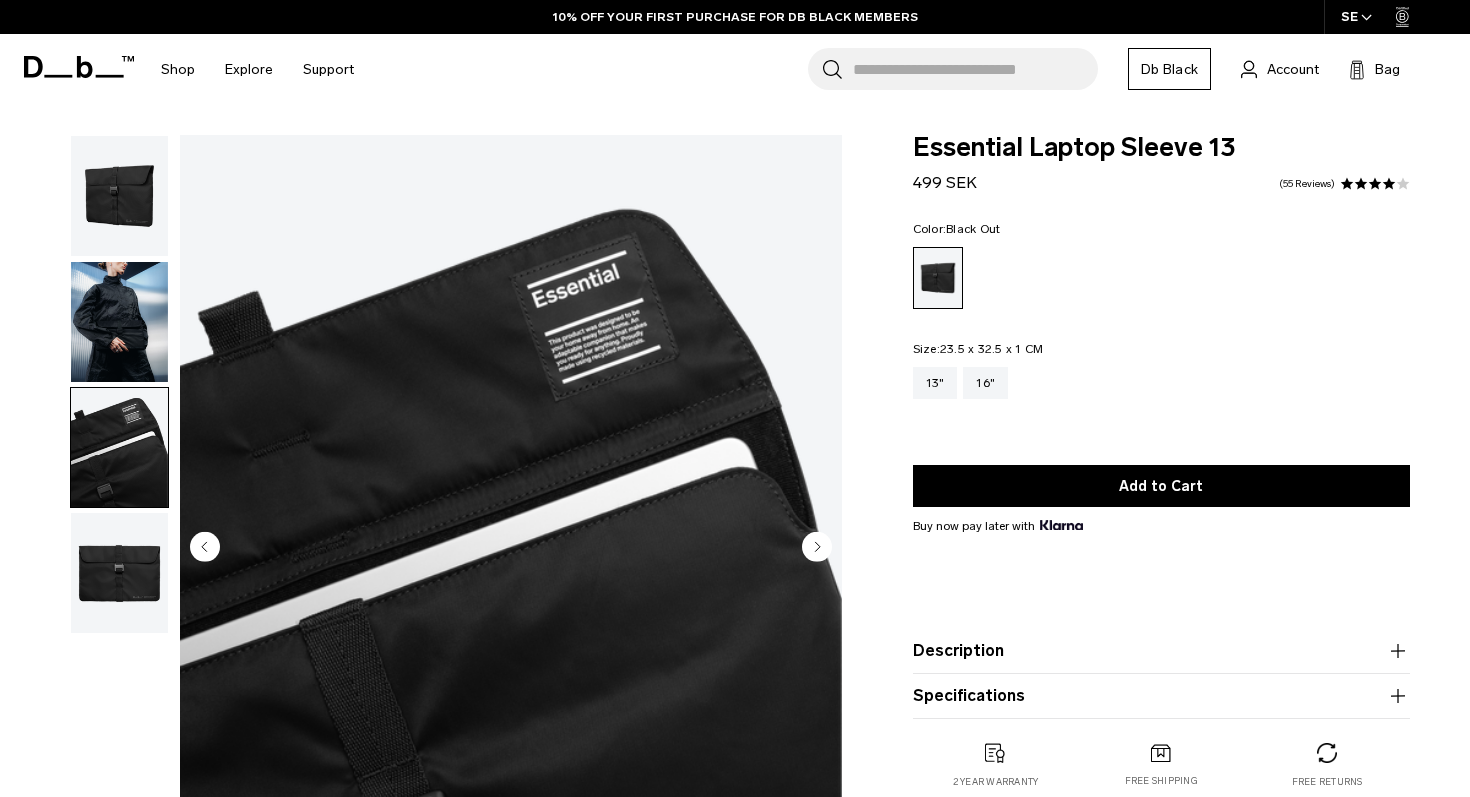 click at bounding box center [119, 573] 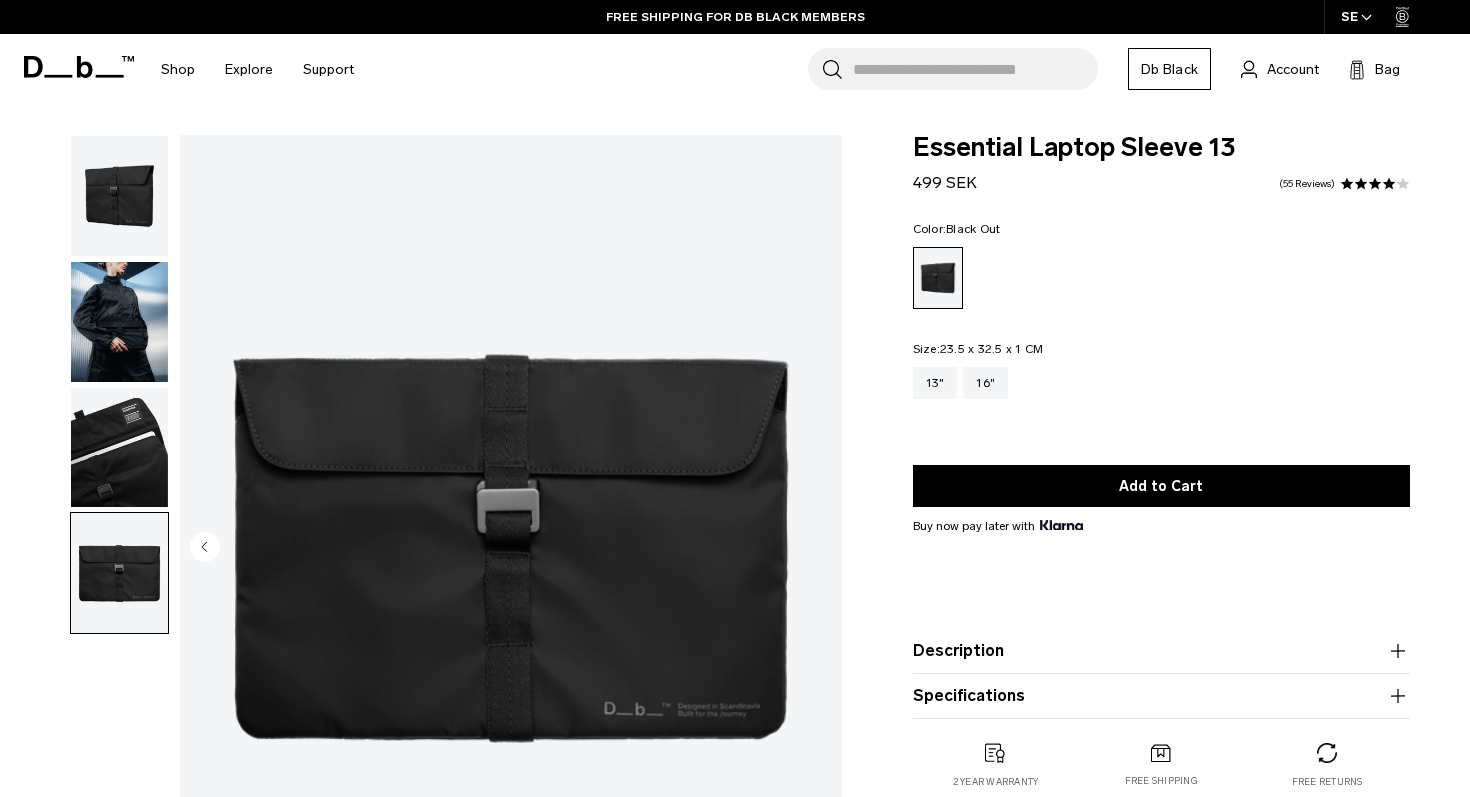 click at bounding box center (119, 448) 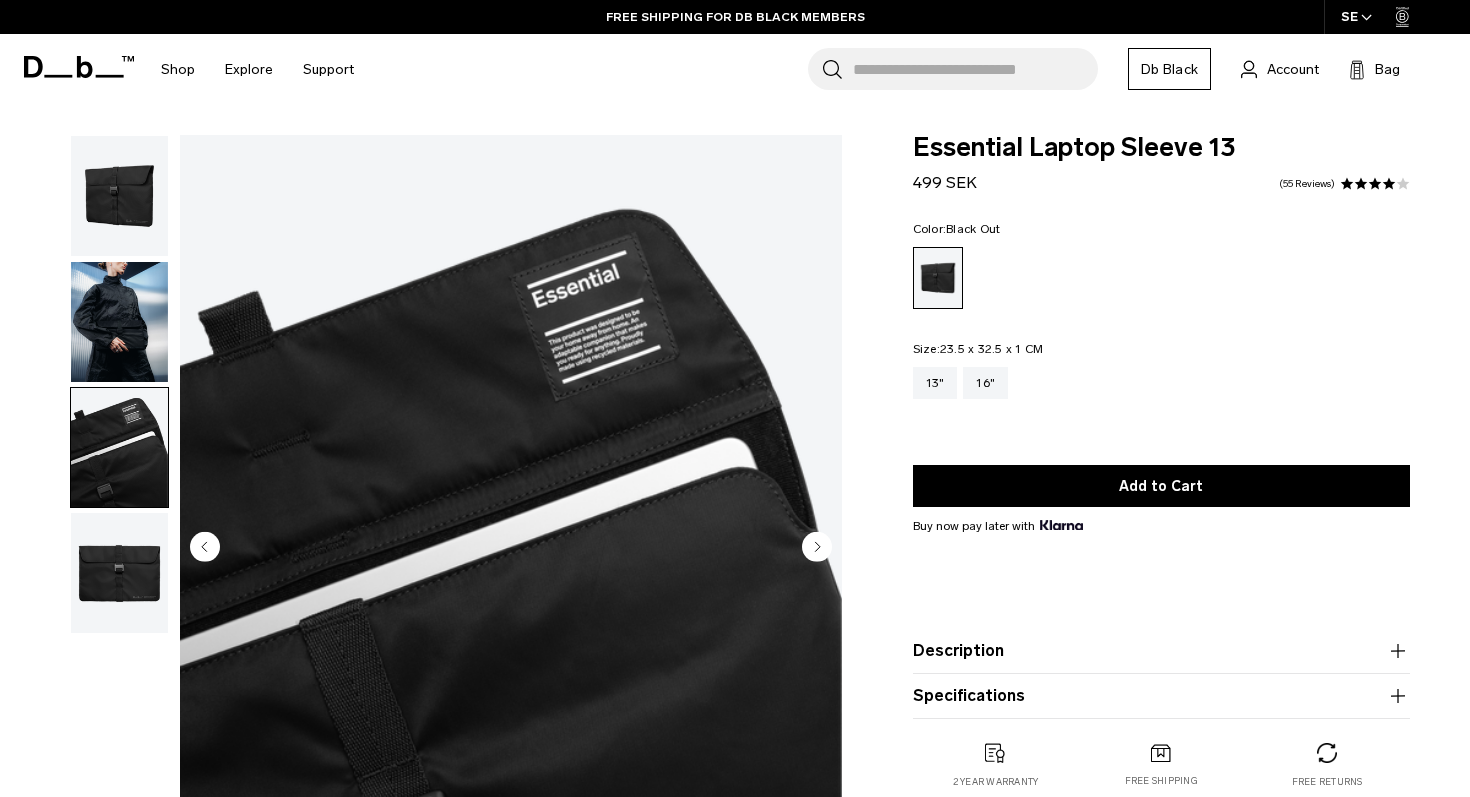 click at bounding box center [119, 322] 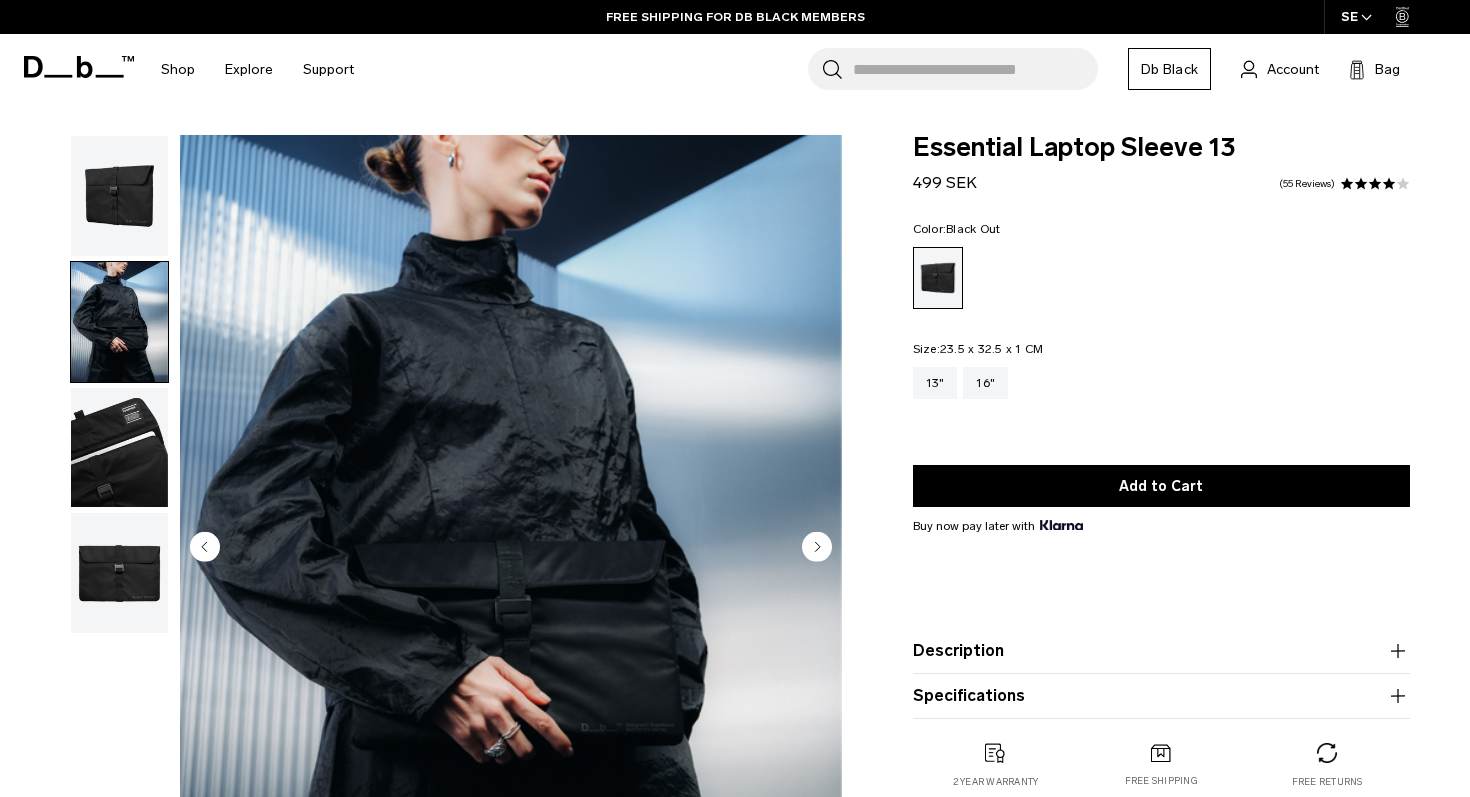 click at bounding box center (119, 196) 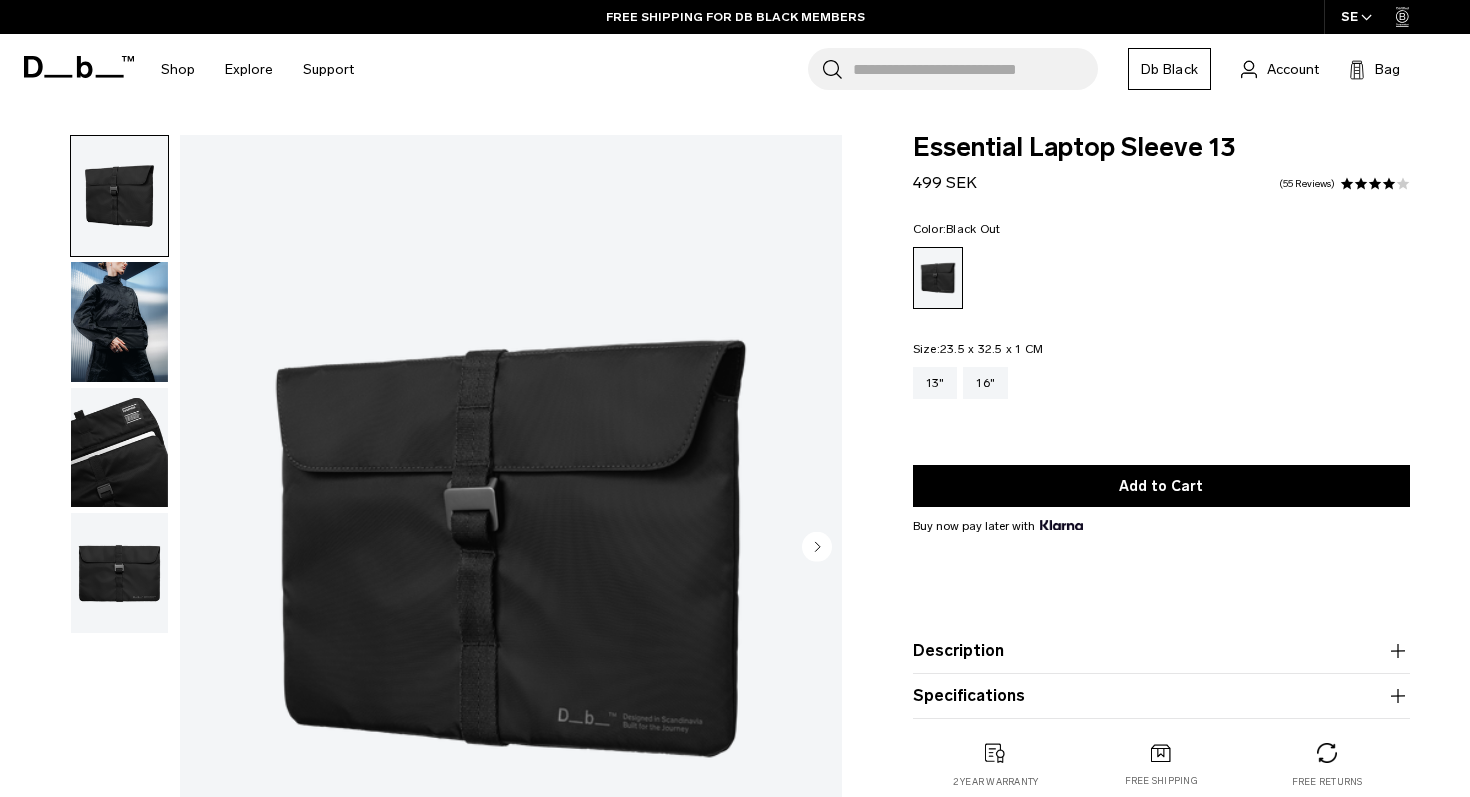 click at bounding box center [119, 322] 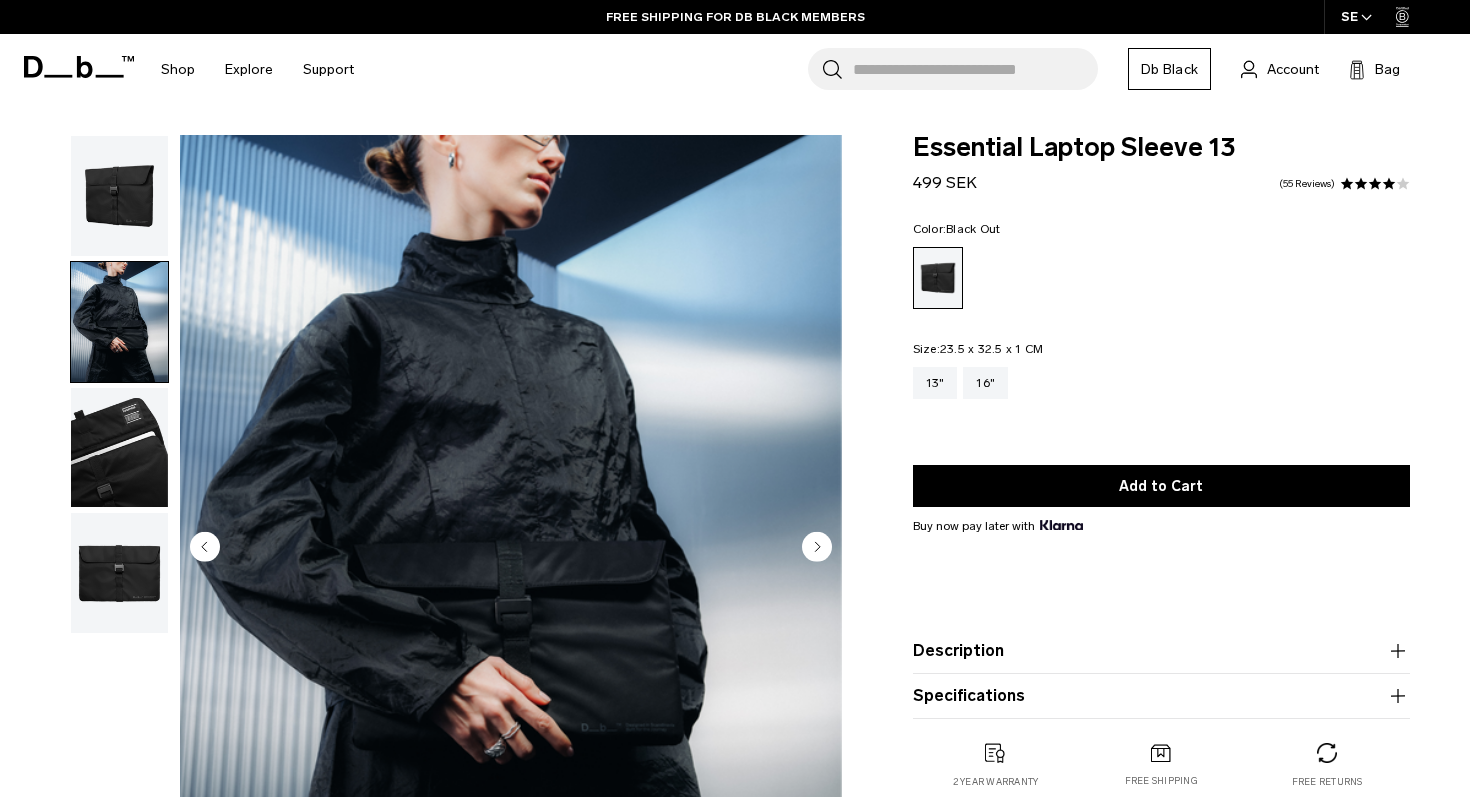 click at bounding box center [119, 448] 